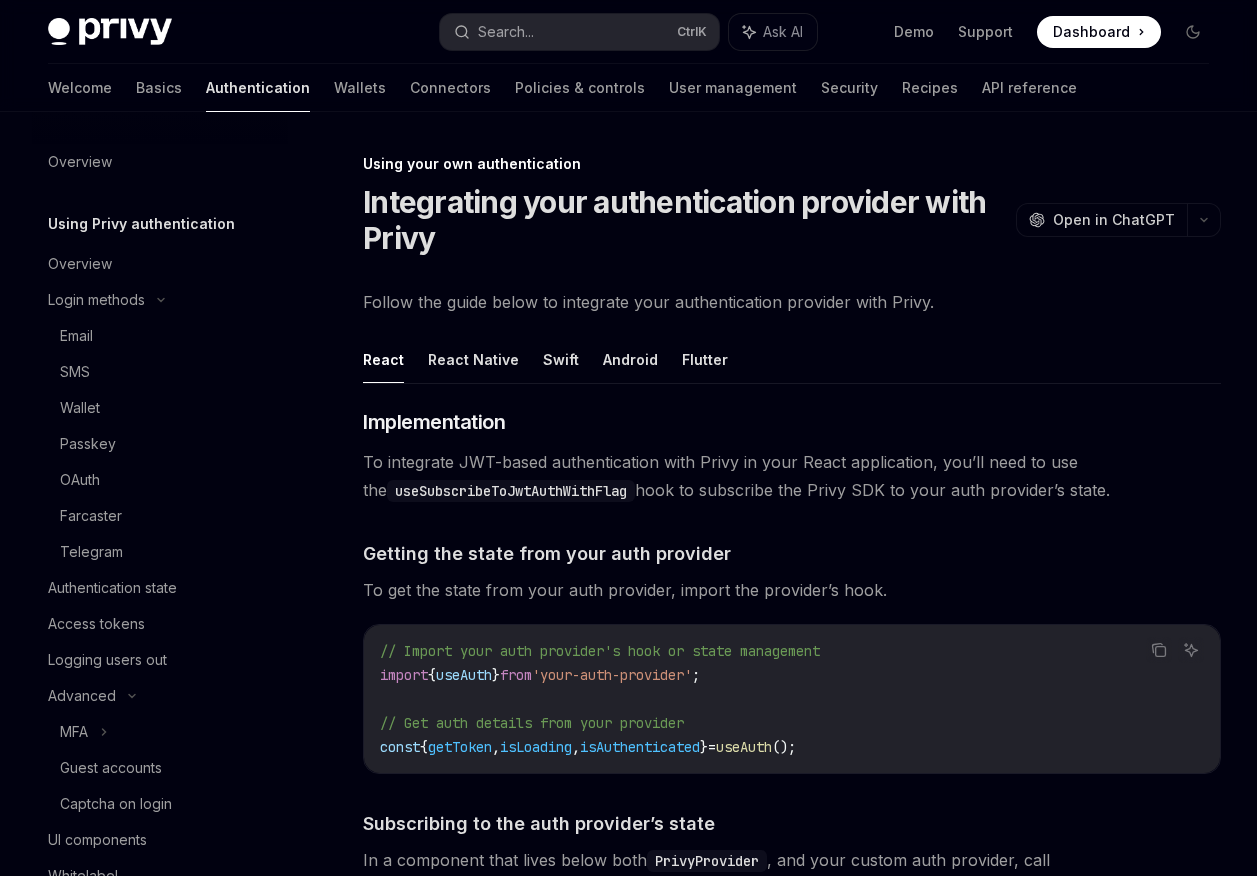 scroll, scrollTop: 2400, scrollLeft: 0, axis: vertical 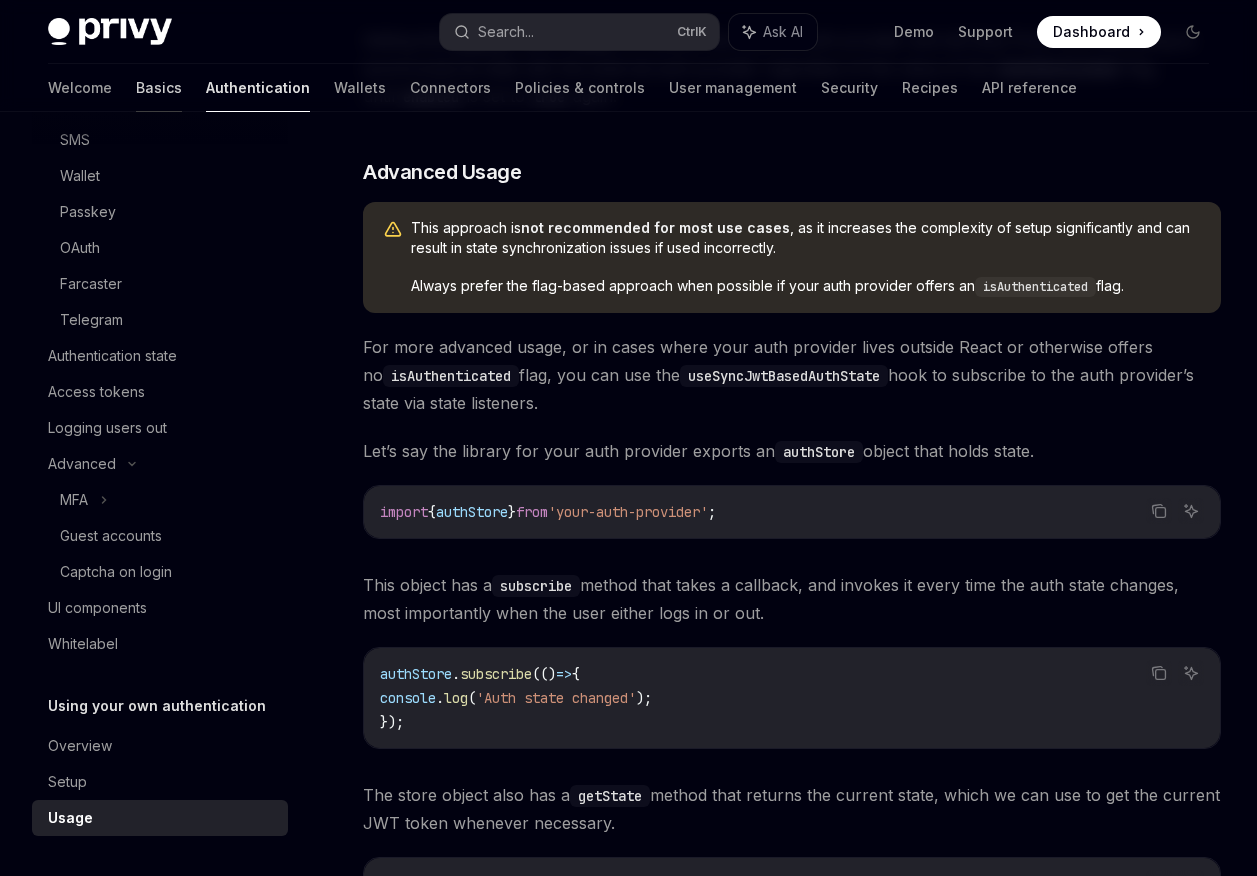click on "Basics" at bounding box center (159, 88) 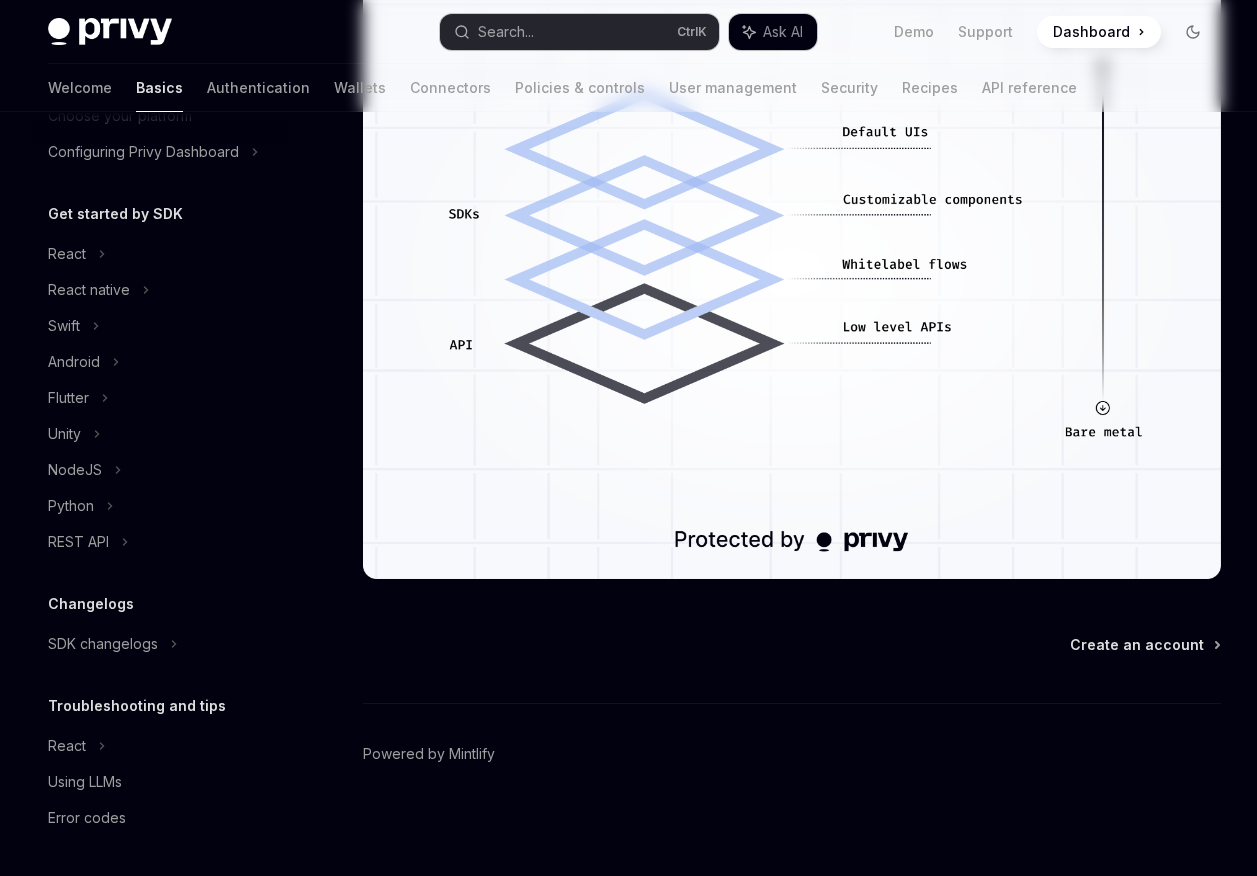 scroll, scrollTop: 0, scrollLeft: 0, axis: both 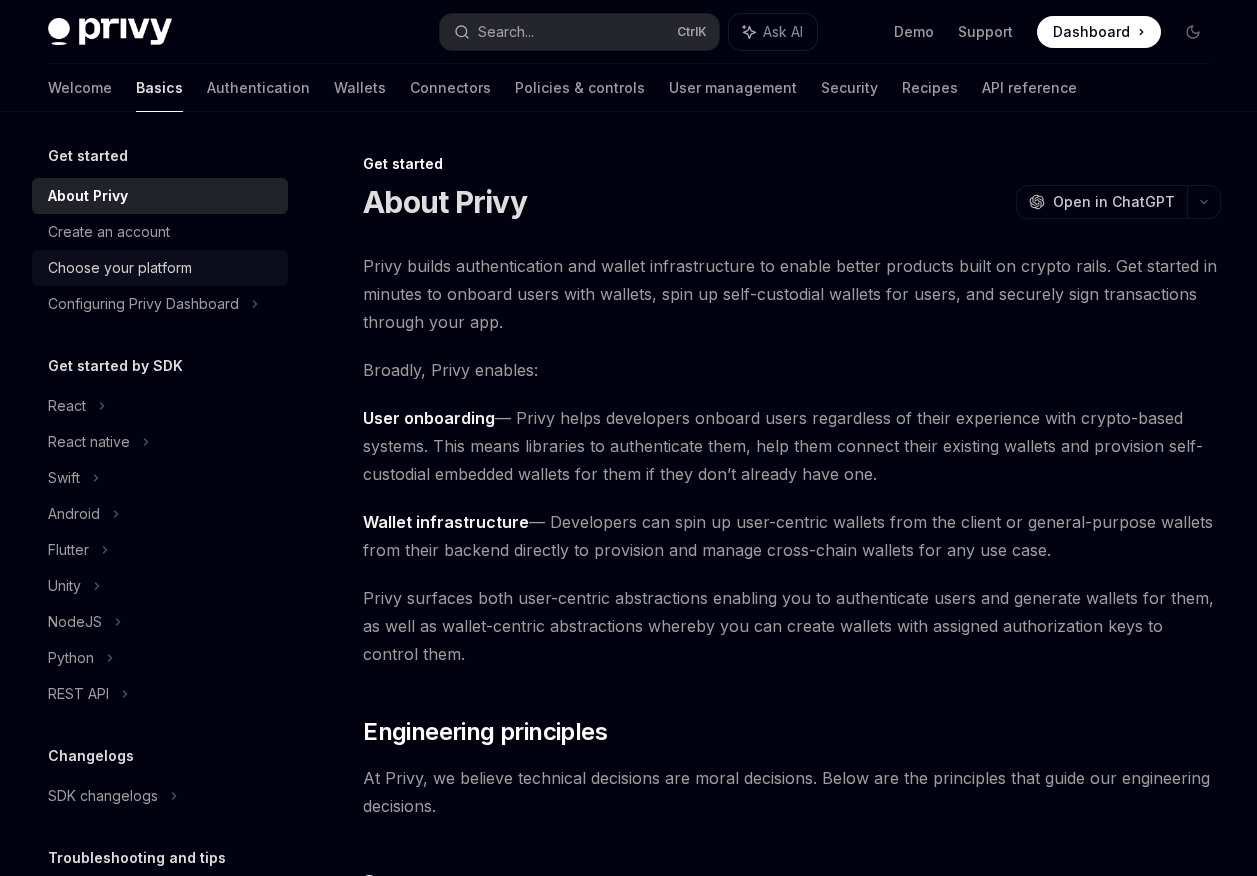 click on "Choose your platform" at bounding box center [120, 268] 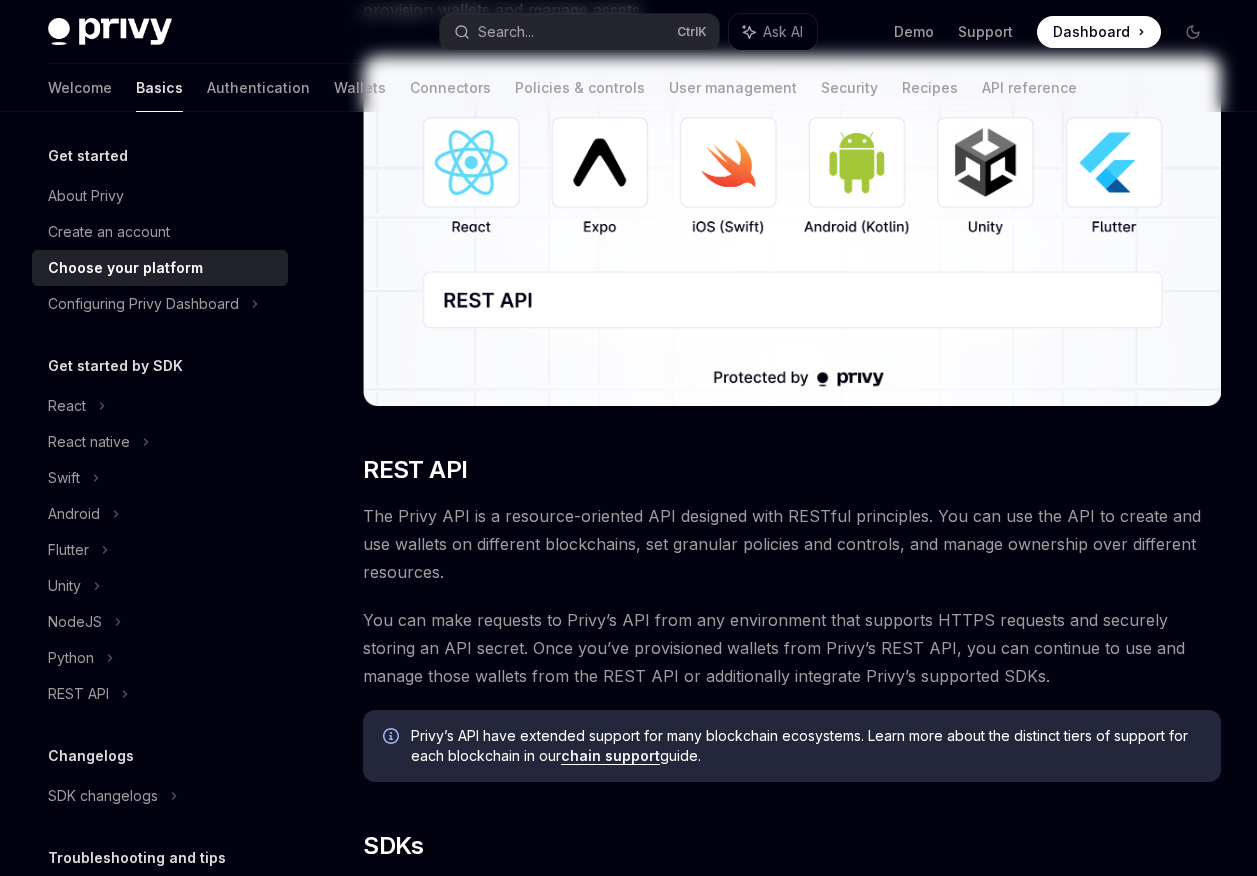 scroll, scrollTop: 0, scrollLeft: 0, axis: both 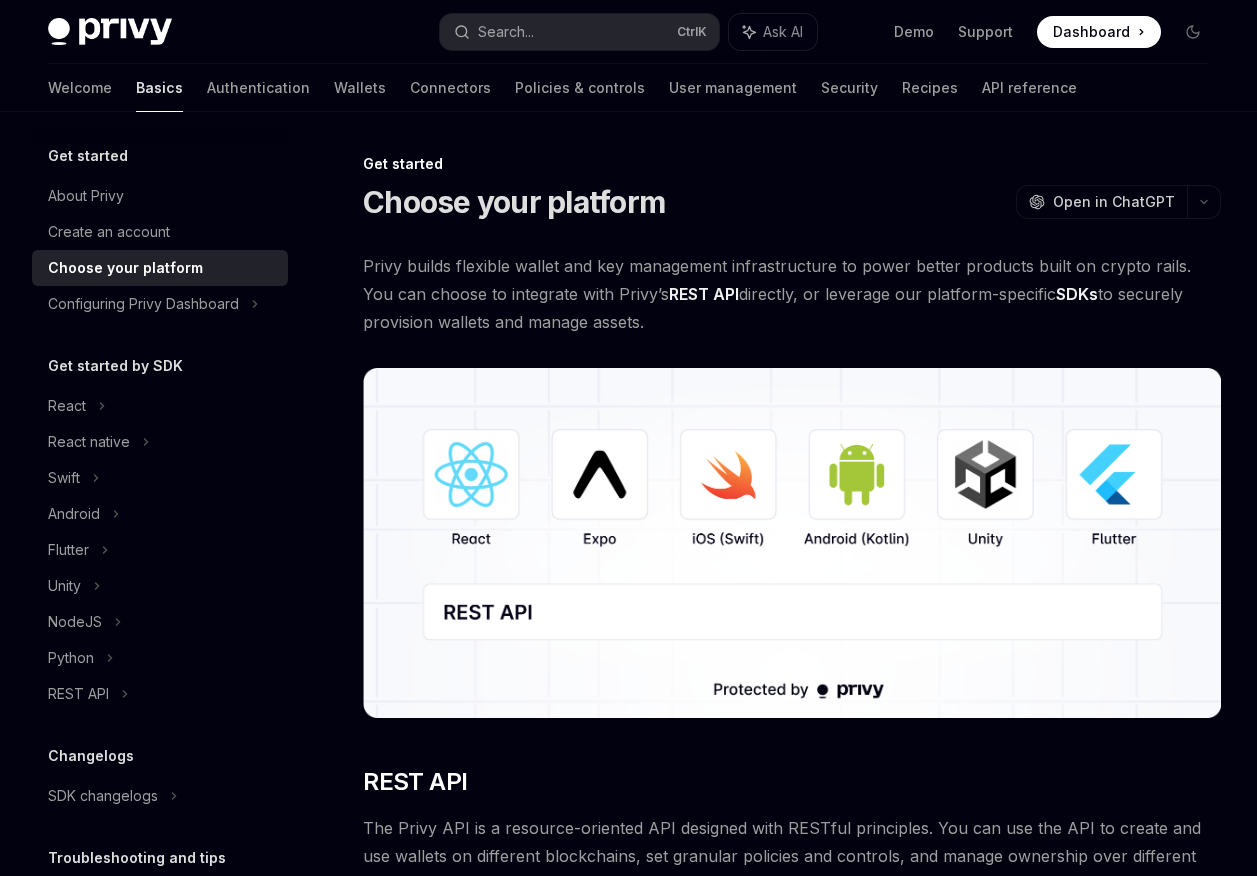 click 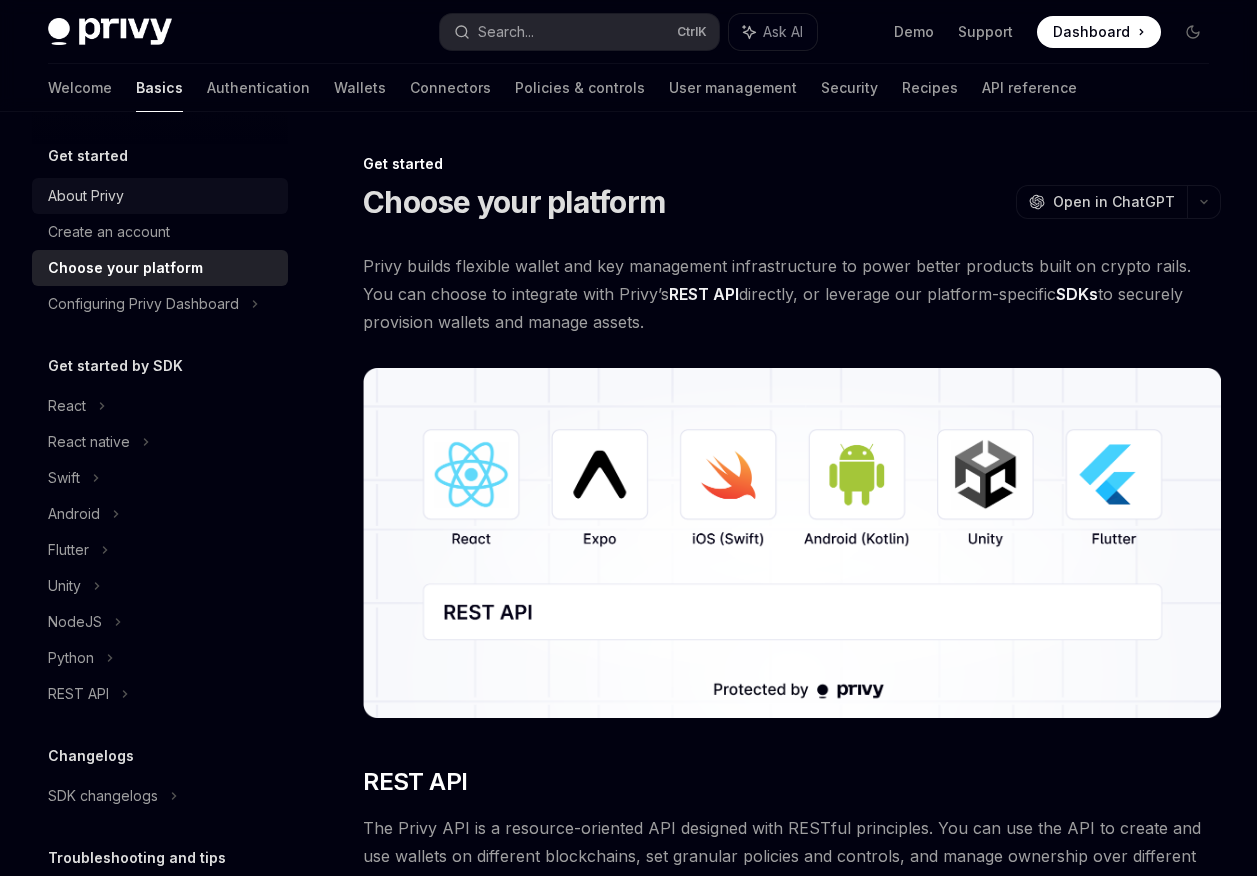 click on "About Privy" at bounding box center [86, 196] 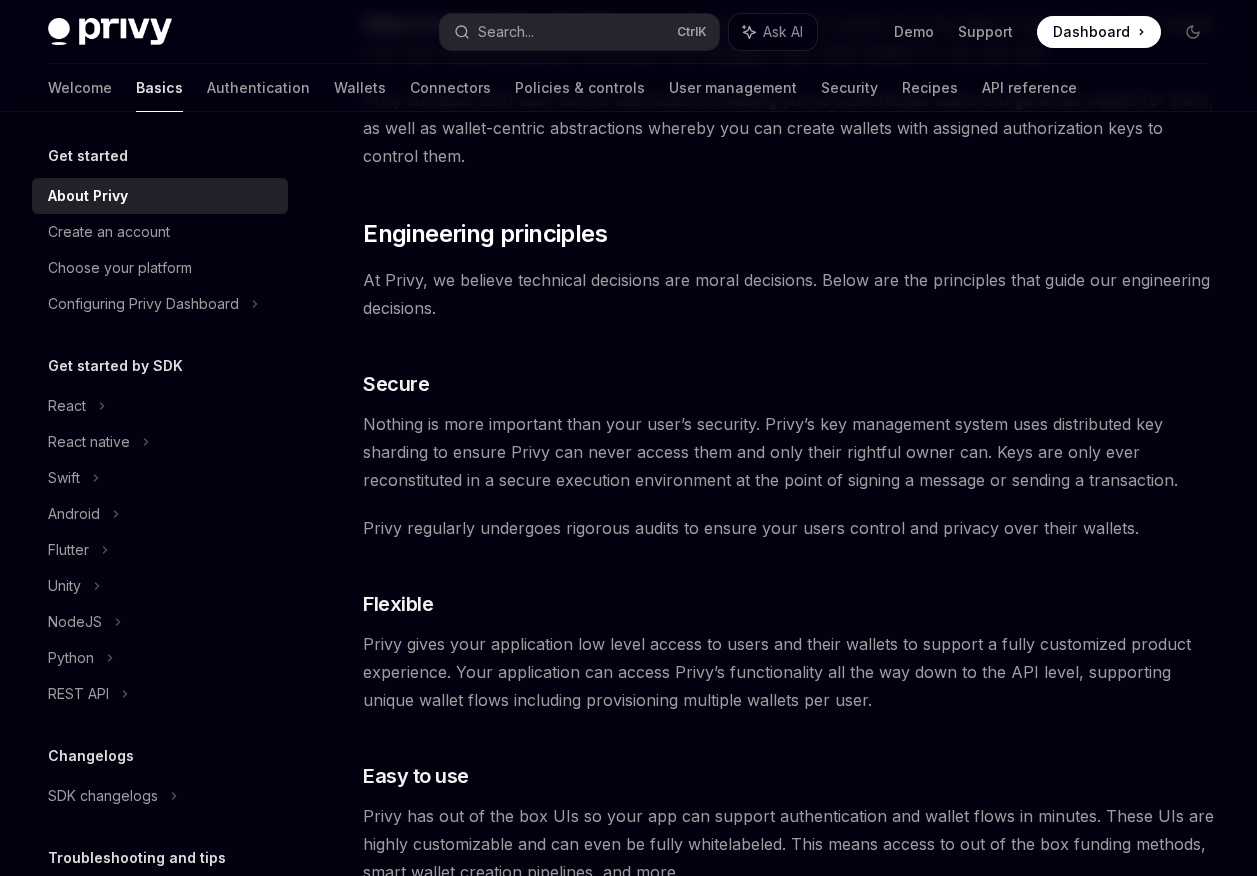 scroll, scrollTop: 0, scrollLeft: 0, axis: both 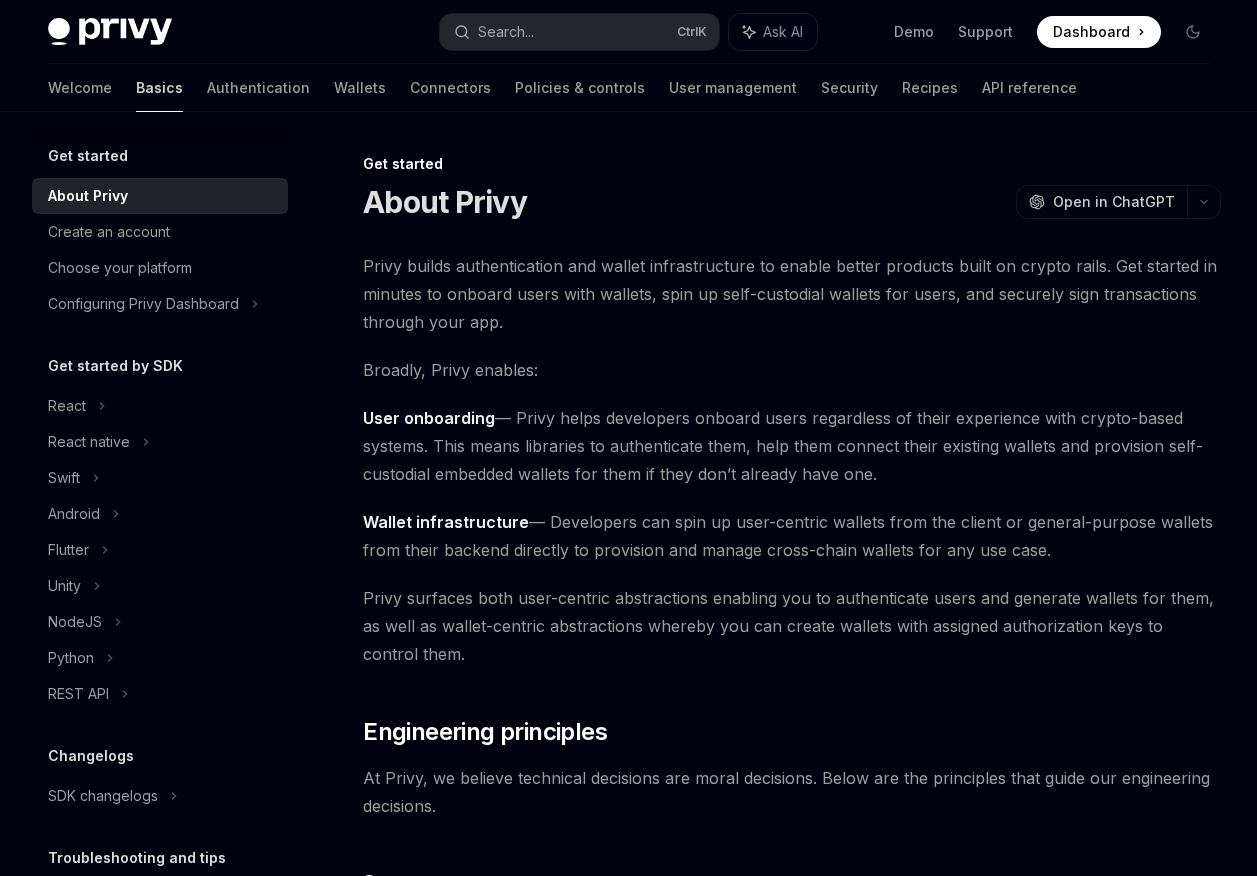 click on "Basics" at bounding box center (159, 88) 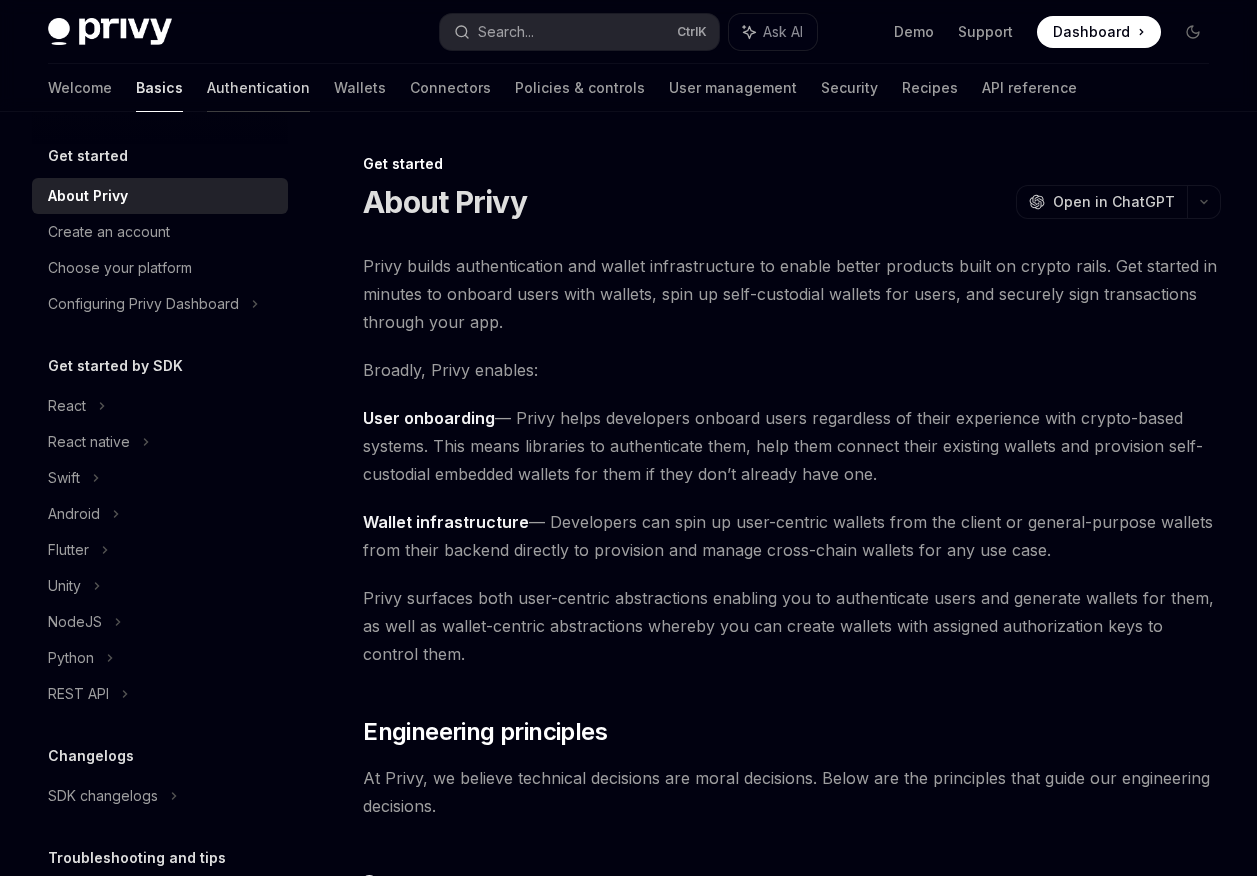 click on "Authentication" at bounding box center [258, 88] 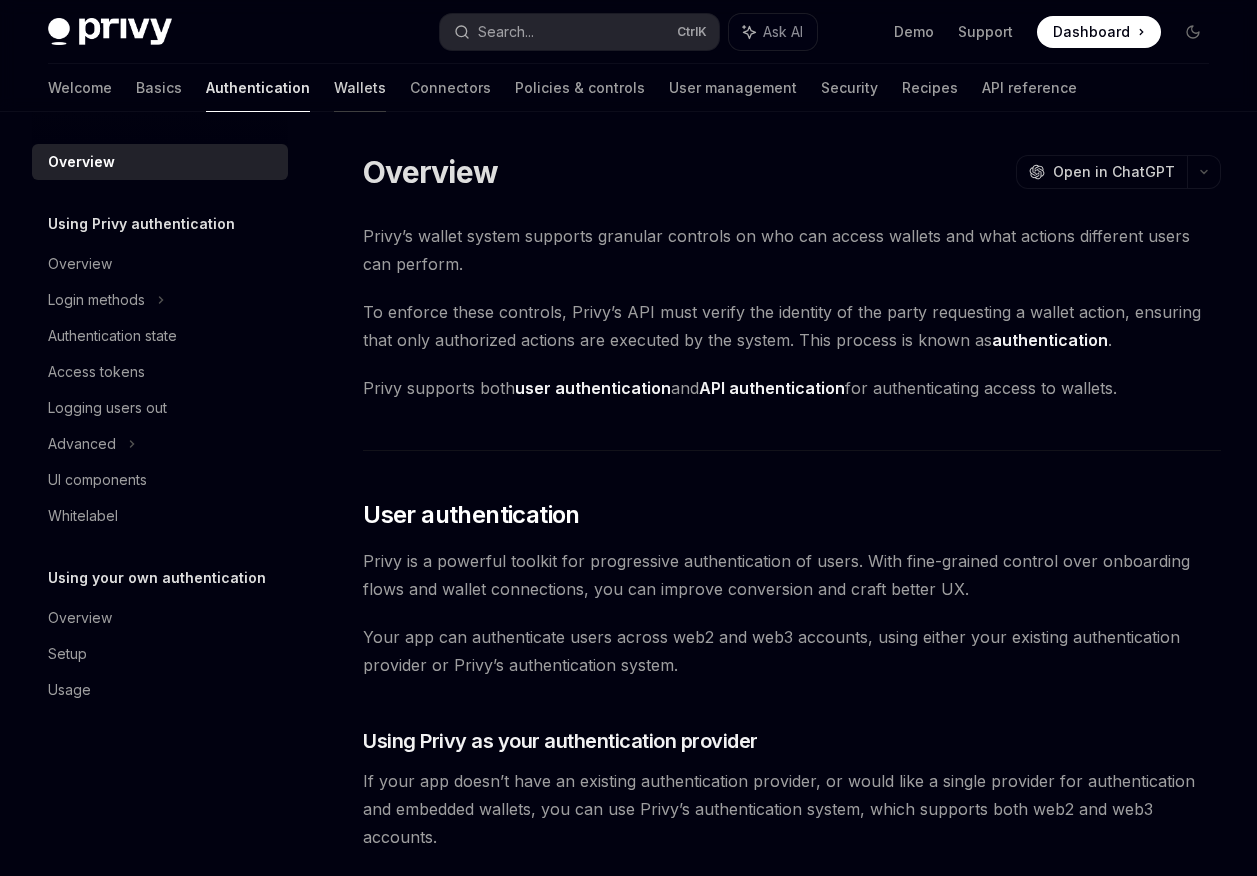 click on "Wallets" at bounding box center [360, 88] 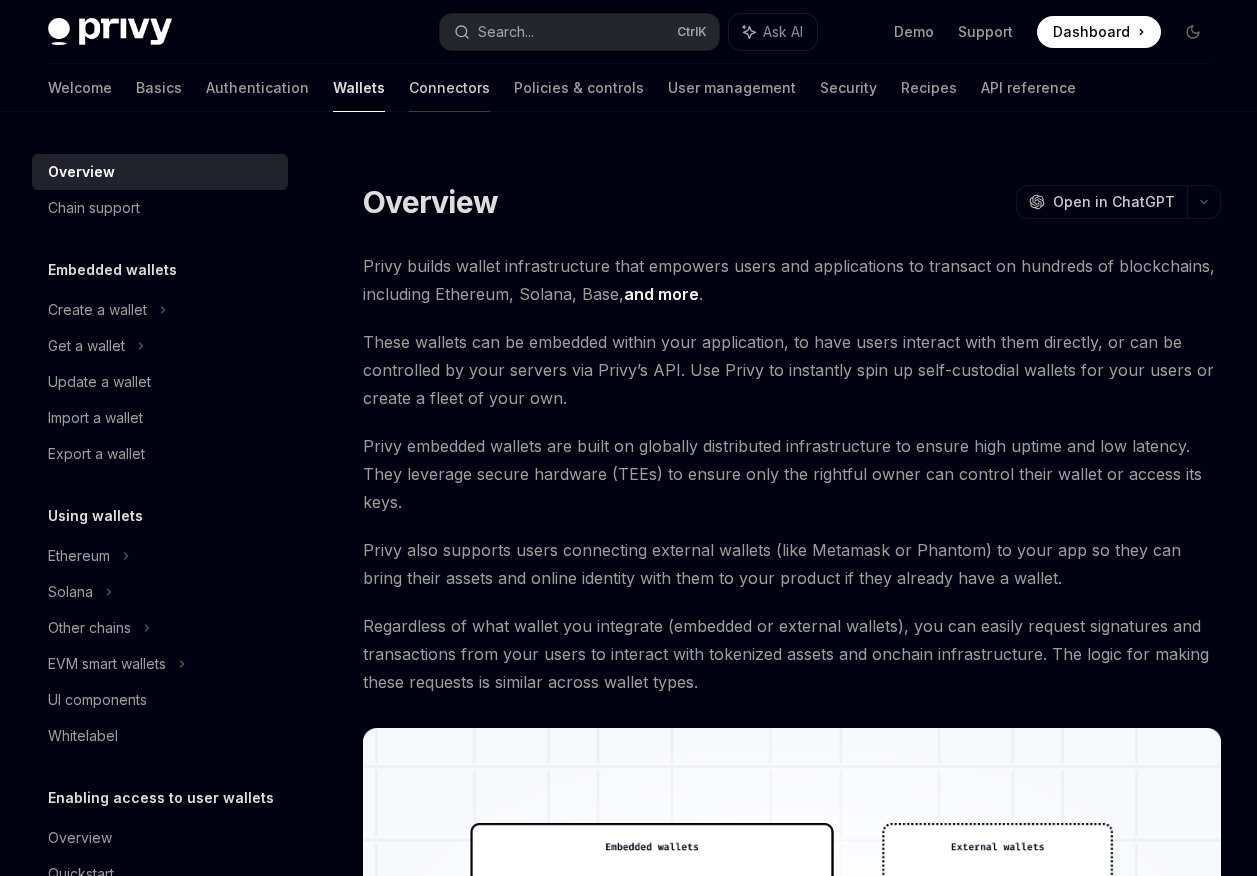 click on "Connectors" at bounding box center [449, 88] 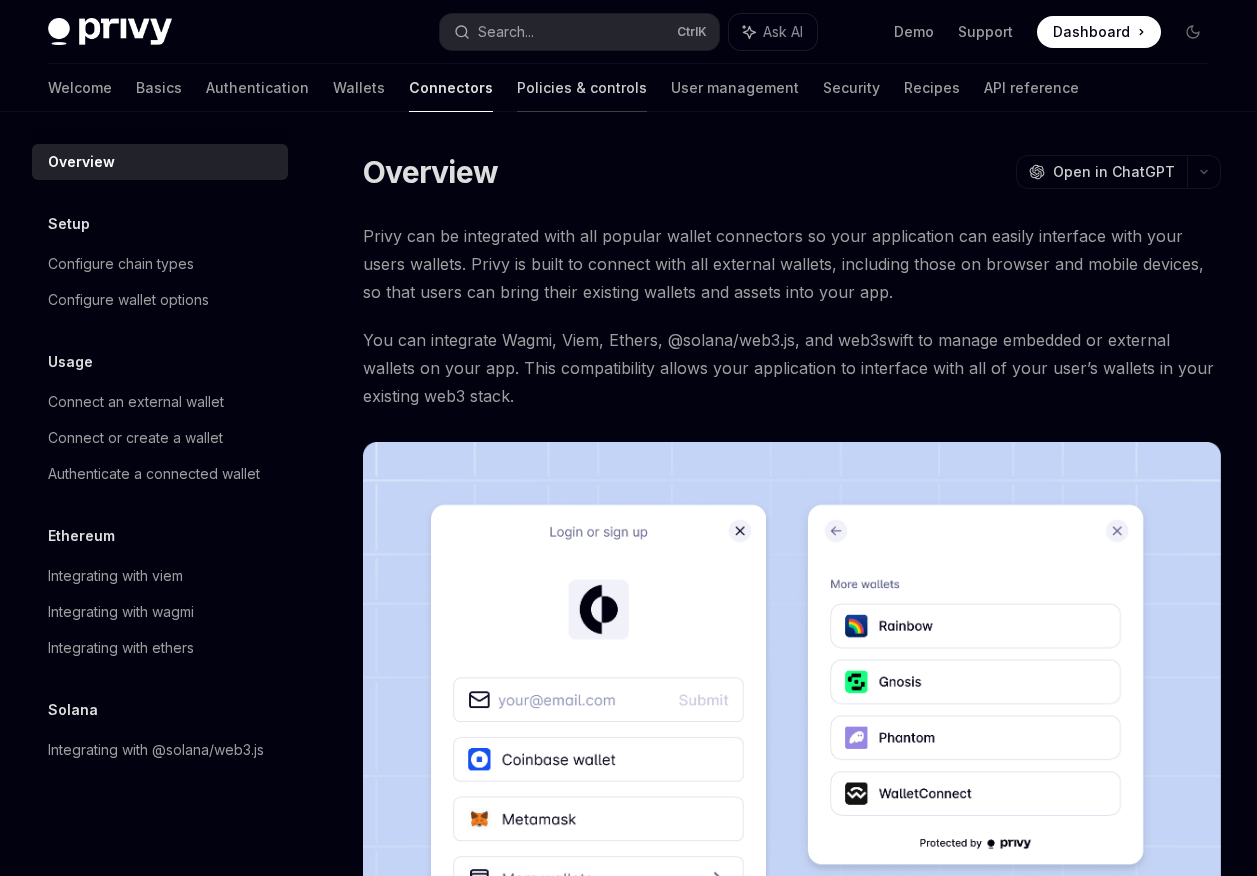 click on "Policies & controls" at bounding box center (582, 88) 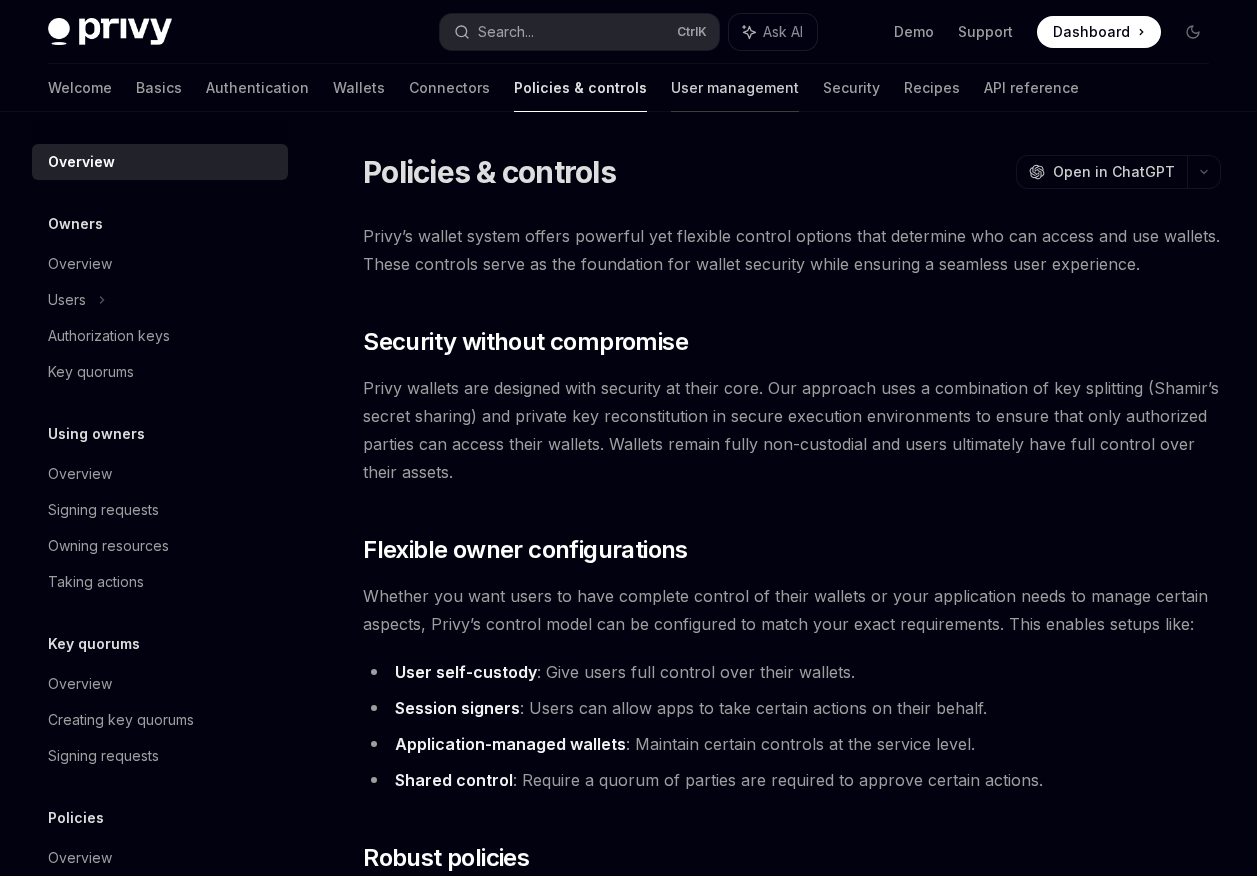 click on "User management" at bounding box center [735, 88] 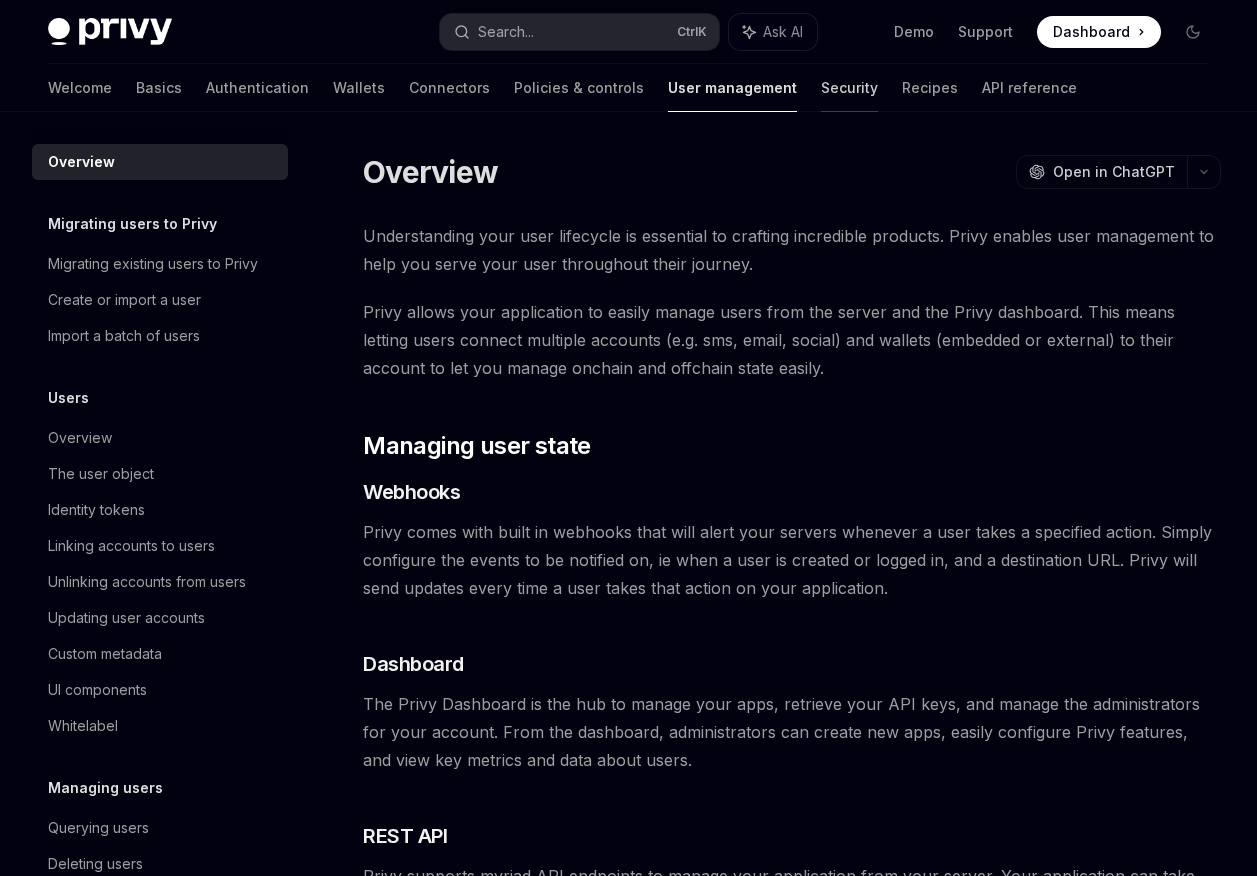 click on "Security" at bounding box center (849, 88) 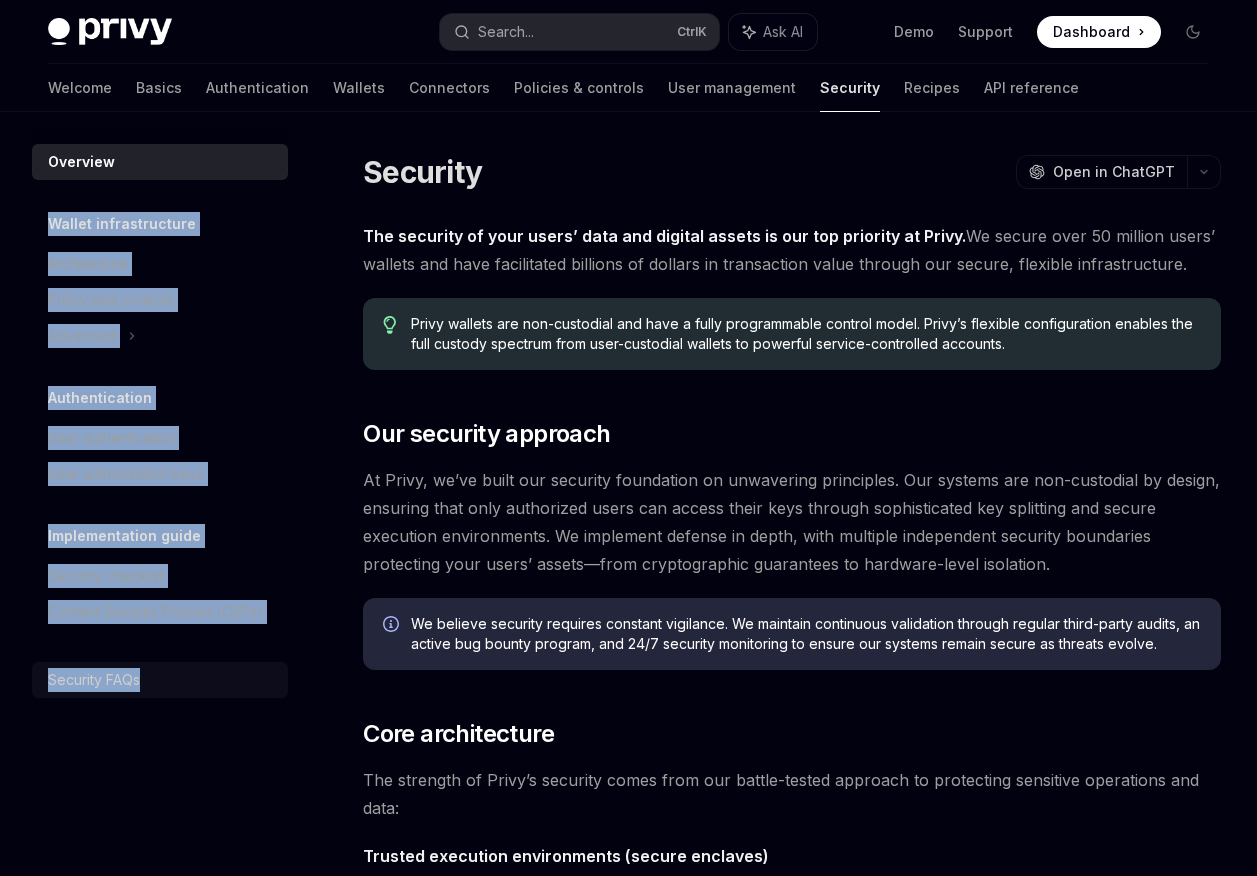 drag, startPoint x: 36, startPoint y: 225, endPoint x: 157, endPoint y: 669, distance: 460.19235 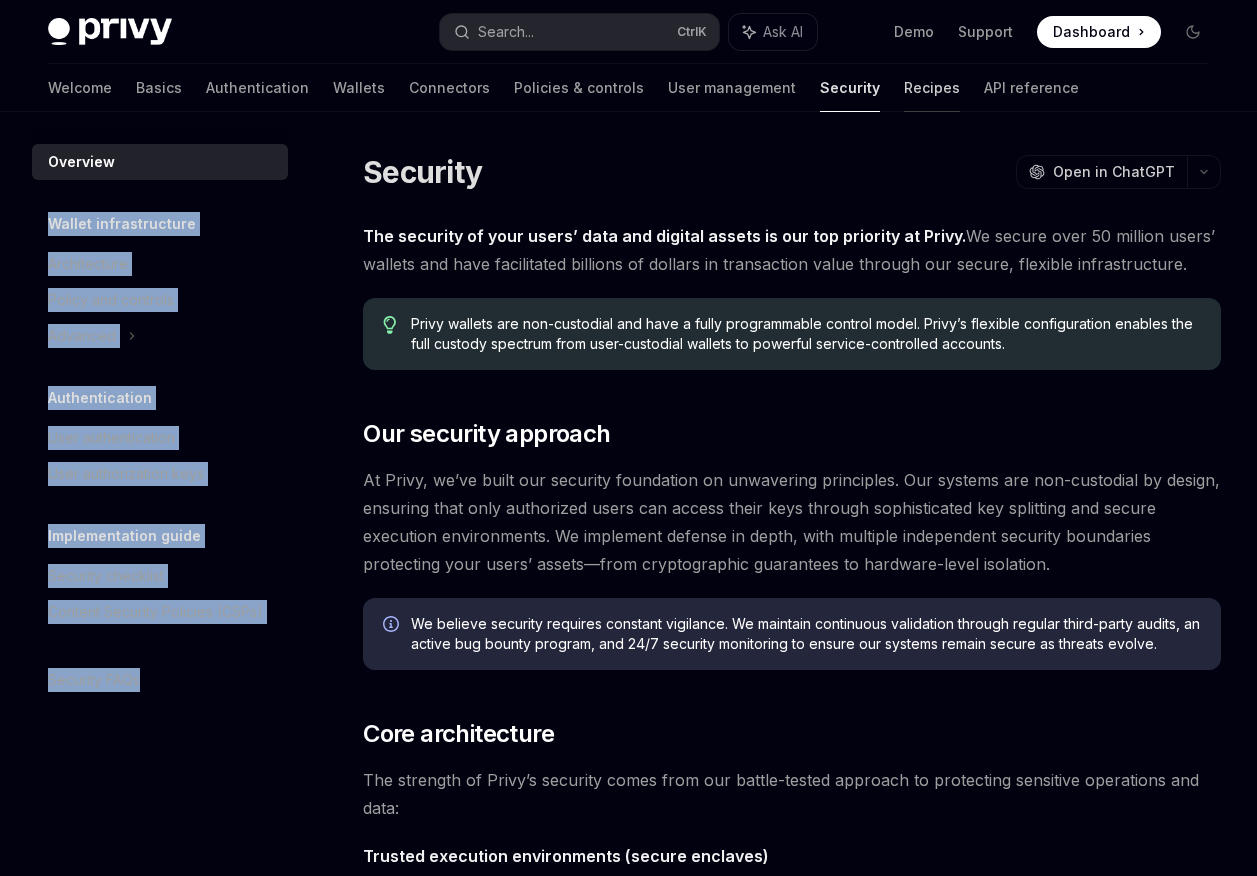 click on "Recipes" at bounding box center (932, 88) 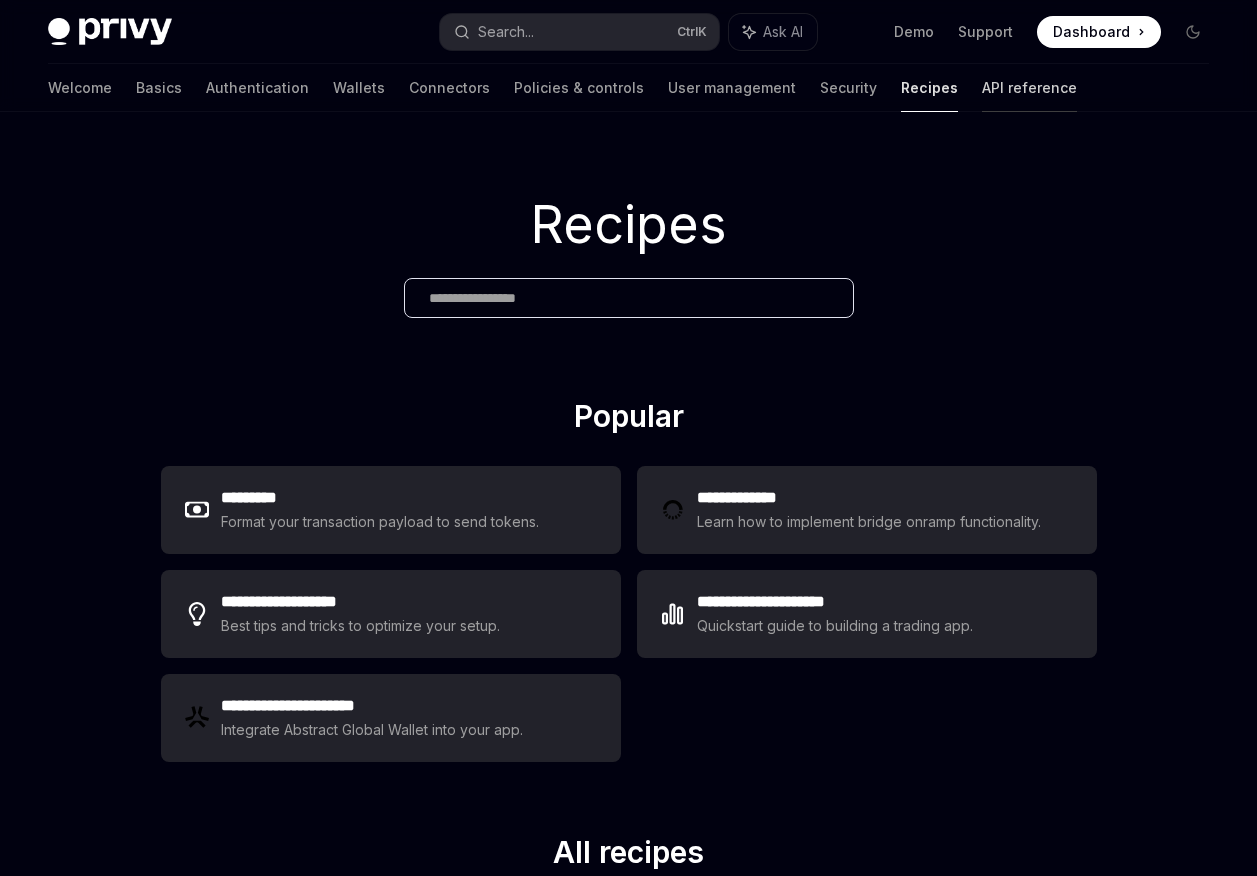 click on "API reference" at bounding box center (1029, 88) 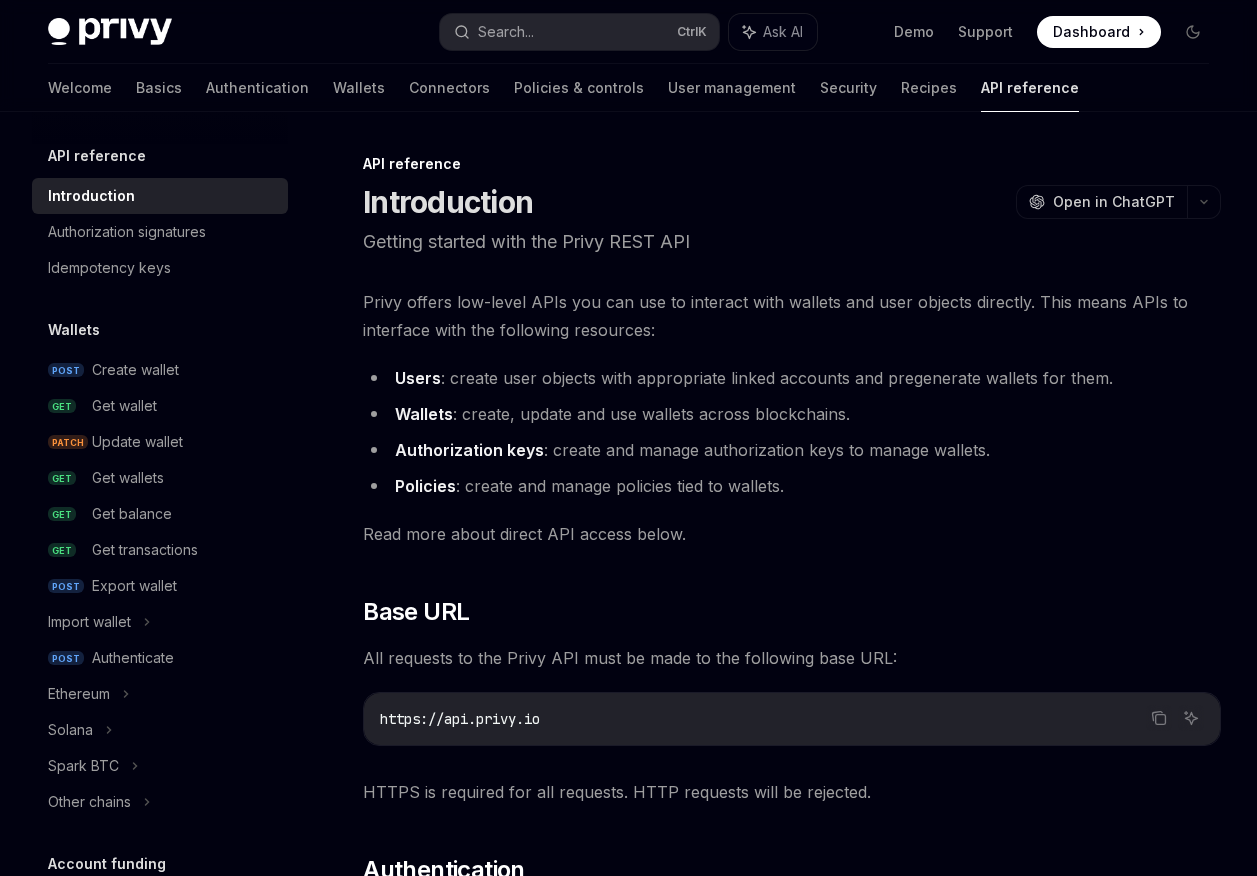 click on "API reference Introduction OpenAI Open in ChatGPT Getting started with the Privy REST API OpenAI Open in ChatGPT Privy offers low-level APIs you can use to interact with wallets and user objects directly. This means APIs to interface with the following resources:
Users : create user objects with appropriate linked accounts and pregenerate wallets for them.
Wallets : create, update and use wallets across blockchains.
Authorization keys : create and manage authorization keys to manage wallets.
Policies : create and manage policies tied to wallets.
Read more about direct API access below.
​ Base URL
All requests to the Privy API must be made to the following base URL:
Copy Ask AI https://api.privy.io
HTTPS is required for all requests. HTTP requests will be rejected.
​ Authentication
All API endpoints require authentication using Basic Auth and a Privy App ID header. Include the following headers with every request:
​ Authorization string required
​ privy-app-id string" at bounding box center (604, 1119) 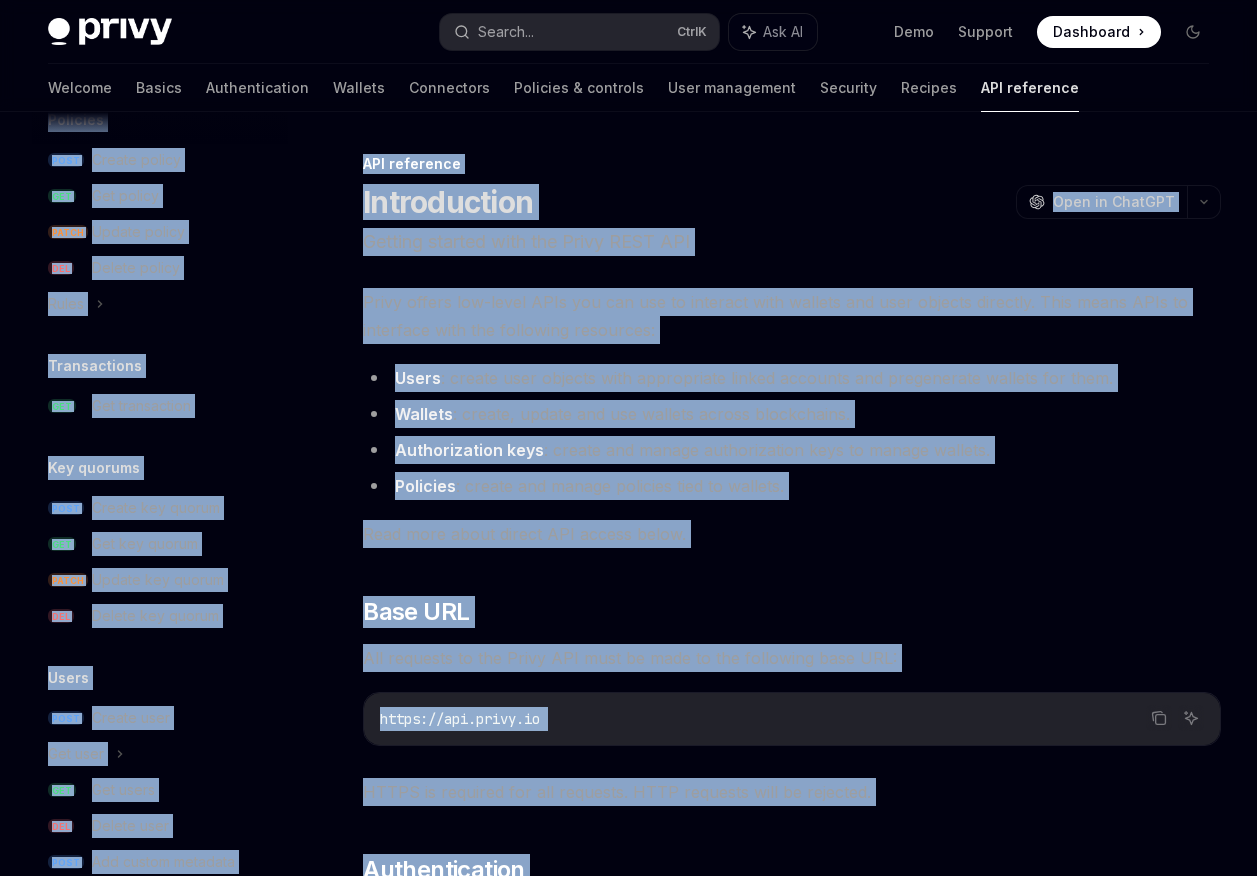 scroll, scrollTop: 1190, scrollLeft: 0, axis: vertical 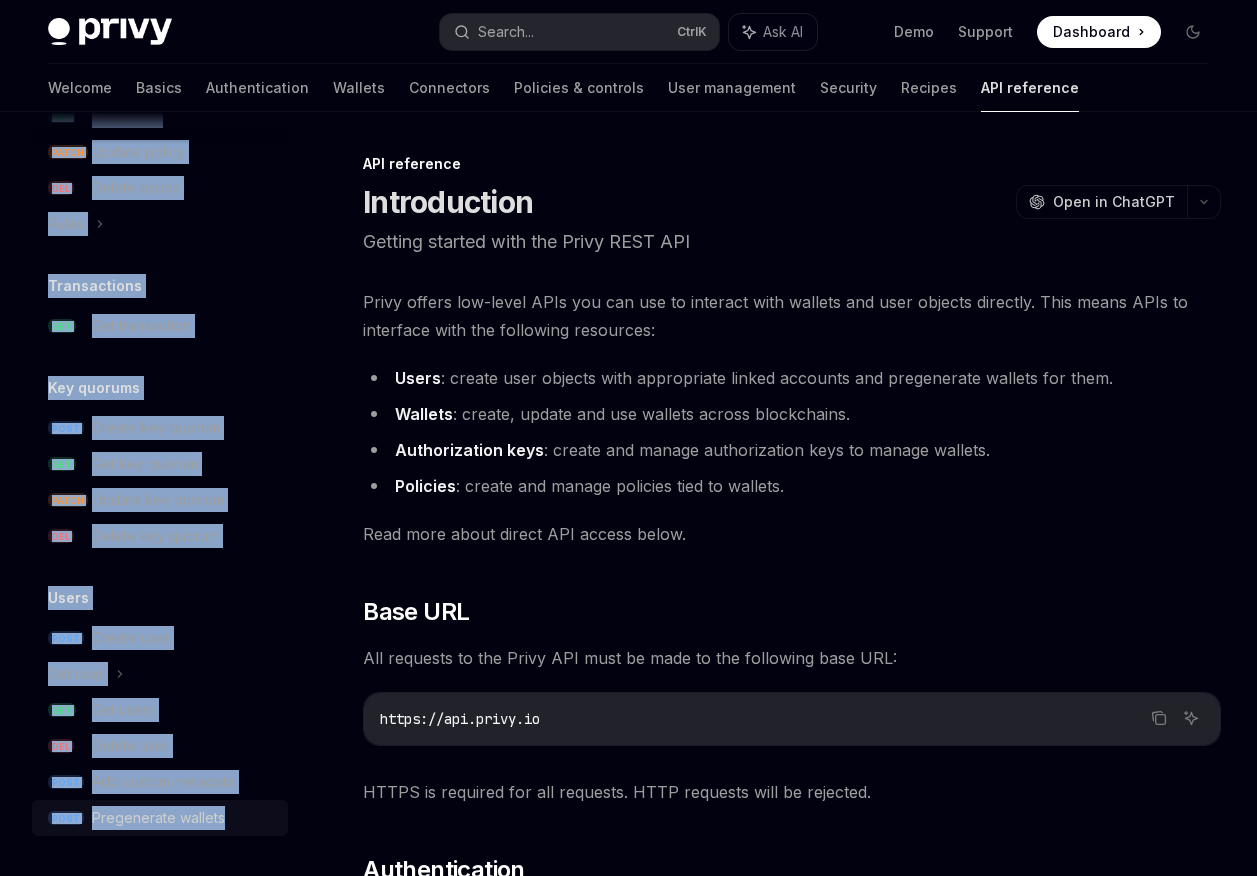 drag, startPoint x: 44, startPoint y: 331, endPoint x: 231, endPoint y: 818, distance: 521.66846 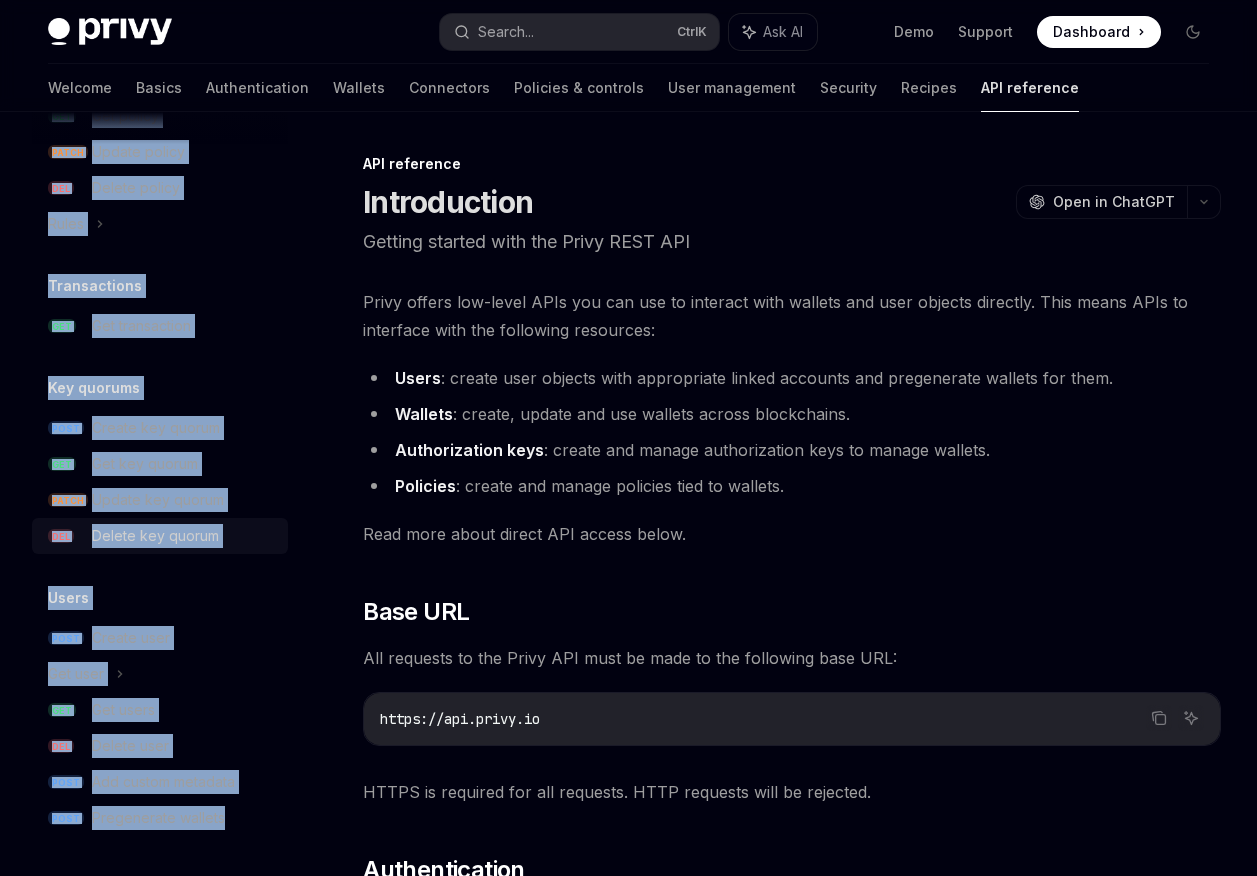 drag, startPoint x: 231, startPoint y: 818, endPoint x: 158, endPoint y: 533, distance: 294.20062 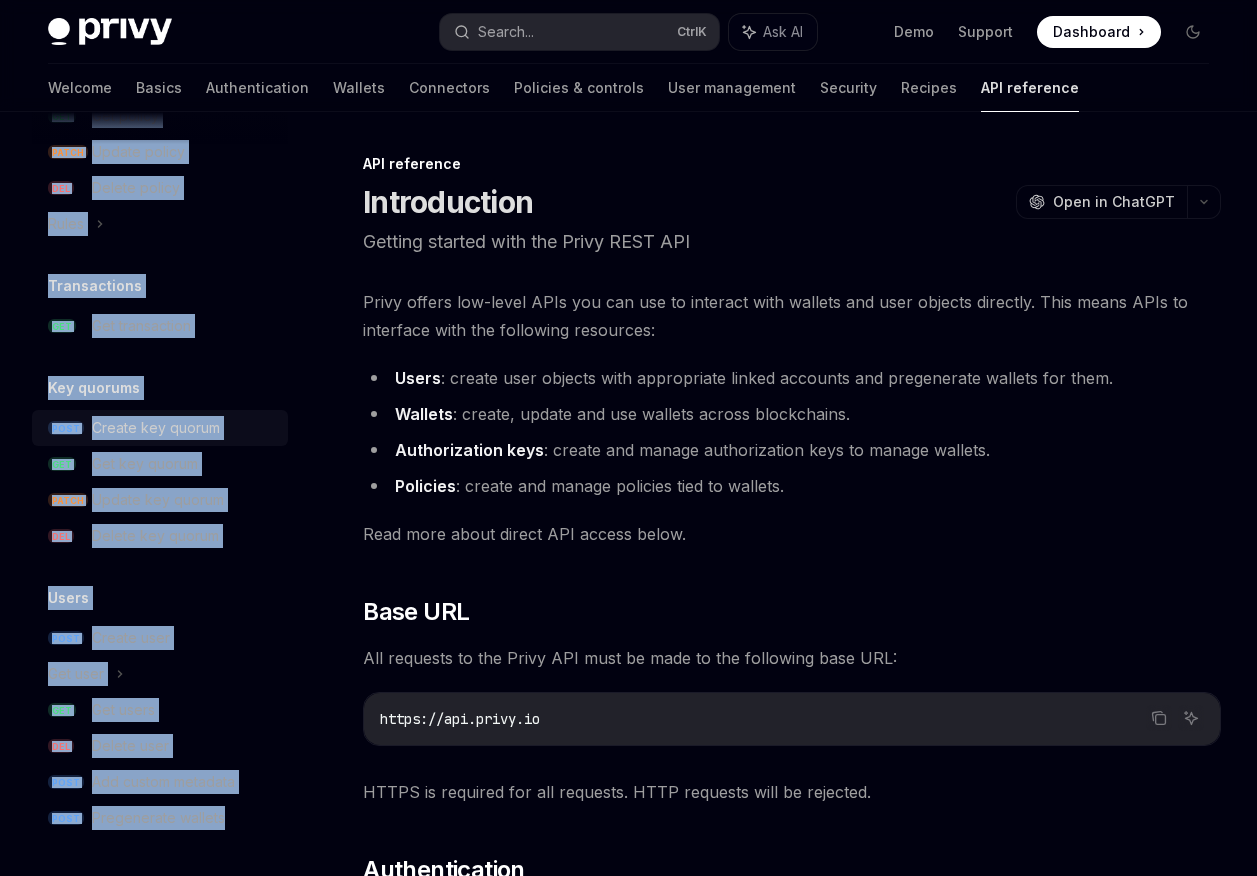 copy on "Wallets POST Create wallet GET Get wallet PATCH Update wallet GET Get wallets GET Get balance GET Get transactions POST Export wallet Import wallet POST Authenticate Ethereum Solana Spark BTC Other chains Account funding POST Configure app for native onramp POST Create a terms of service agreement KYC Accounts POST Initiate onramp POST Initiate offramp POST Get transactions Policies POST Create policy GET Get policy PATCH Update policy DEL Delete policy Rules Transactions GET Get transaction Key quorums POST Create key quorum GET Get key quorum PATCH Update key quorum DEL Delete key quorum Users POST Create user Get user GET Get users DEL Delete user POST Add custom metadata POST Pregenerate wallets" 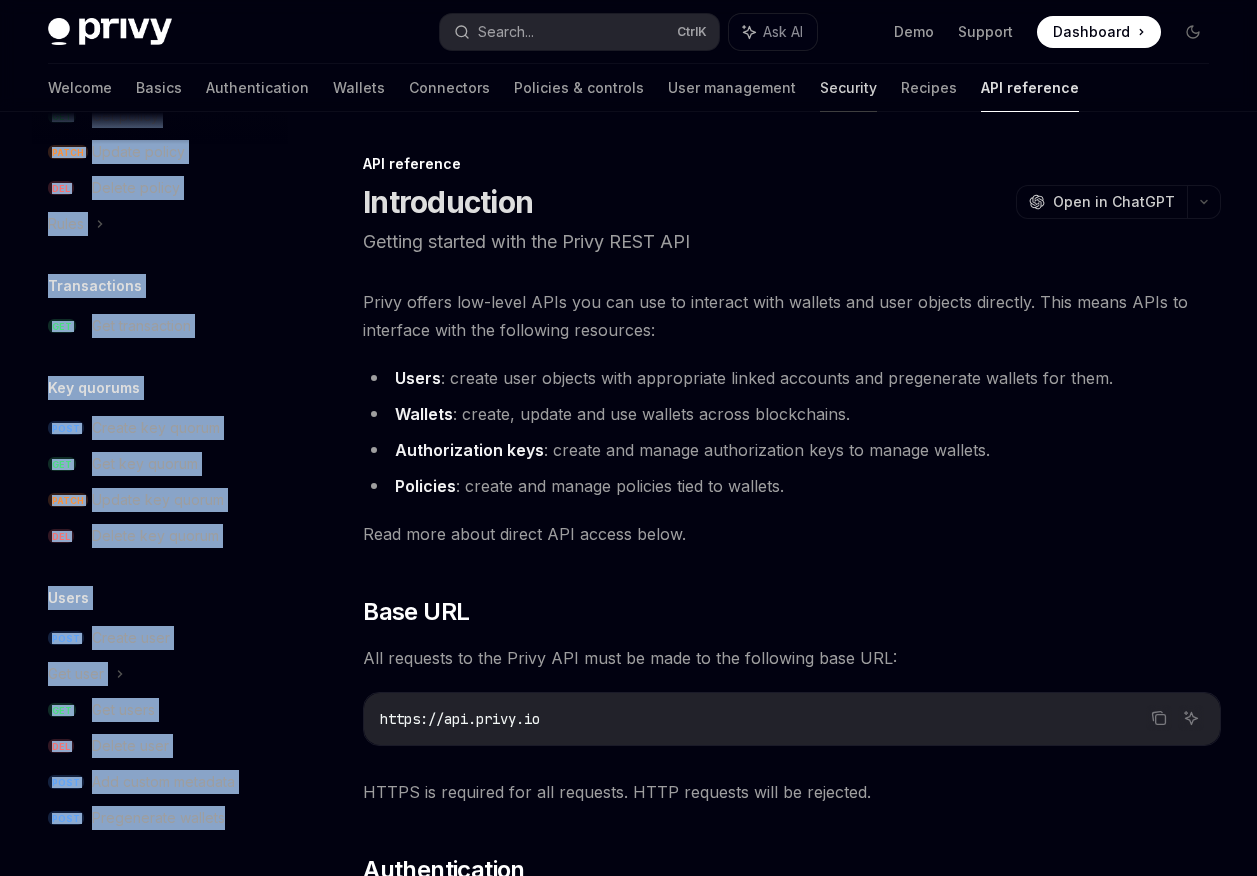 click on "Security" at bounding box center (848, 88) 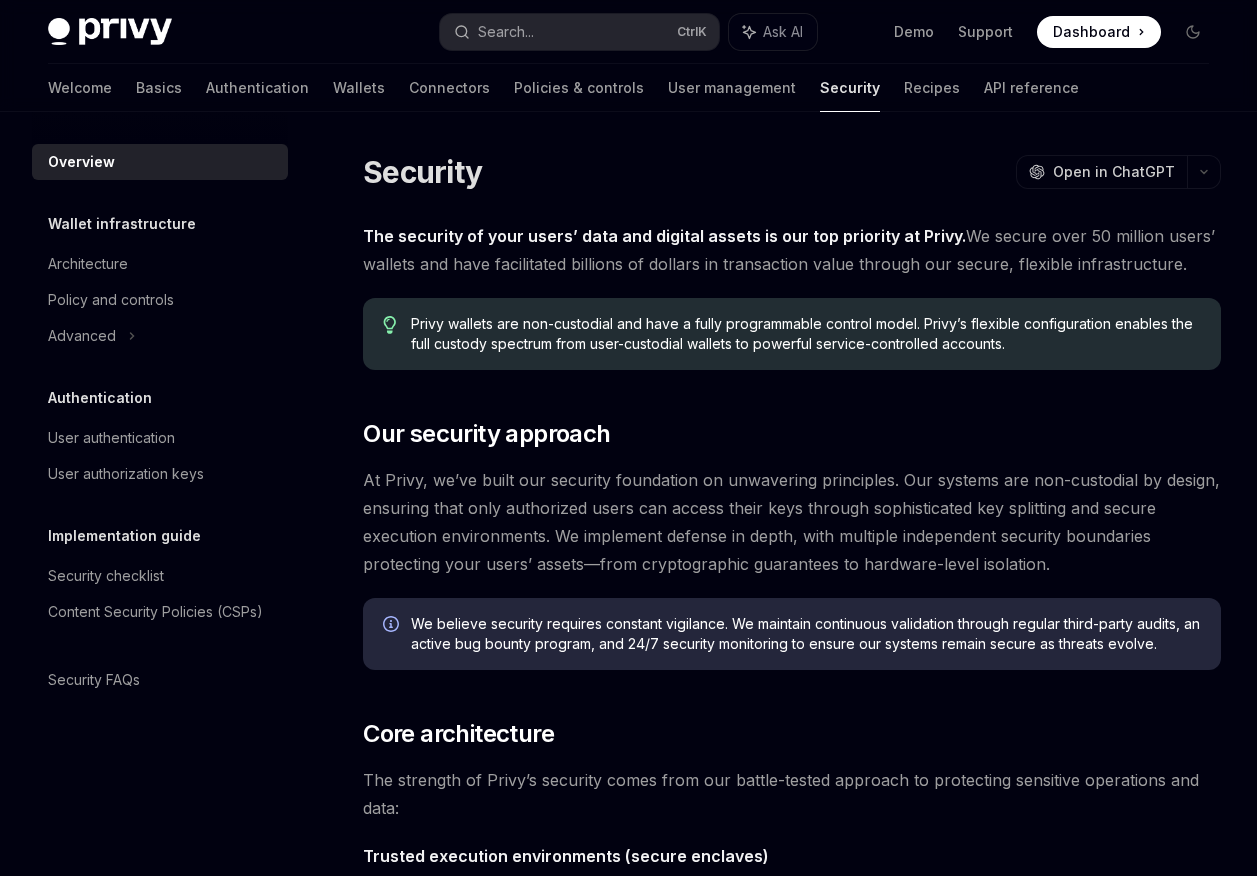 scroll, scrollTop: 0, scrollLeft: 0, axis: both 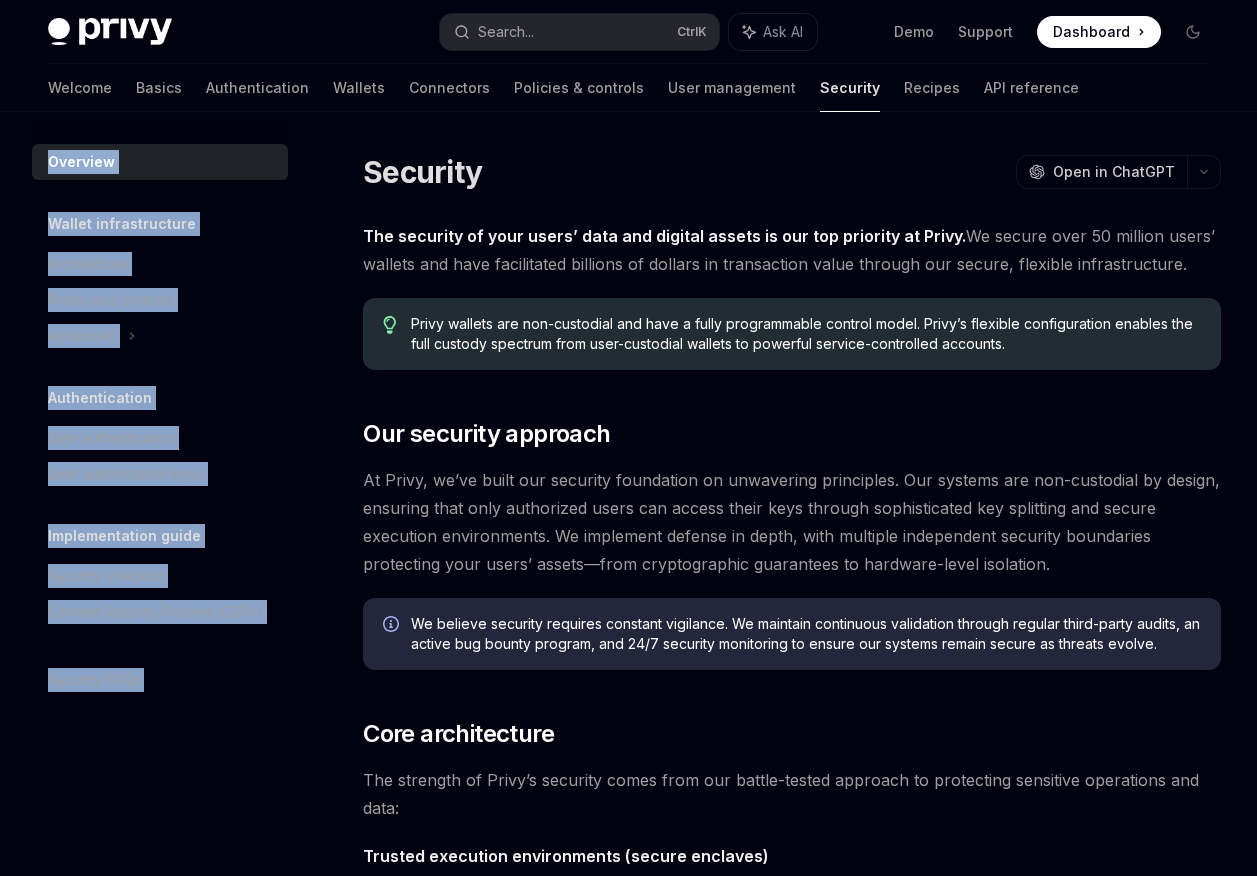 drag, startPoint x: 22, startPoint y: 158, endPoint x: 42, endPoint y: 157, distance: 20.024984 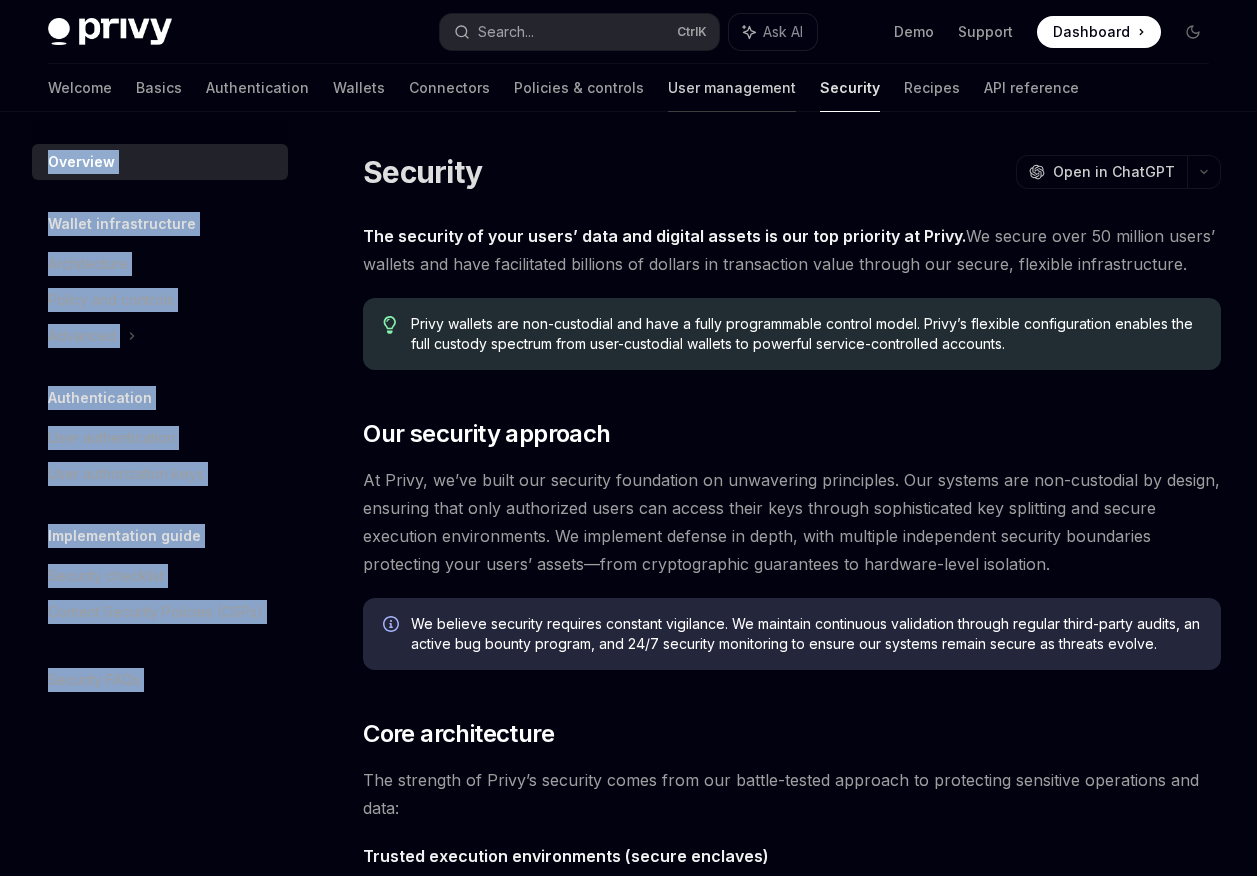 click on "User management" at bounding box center [732, 88] 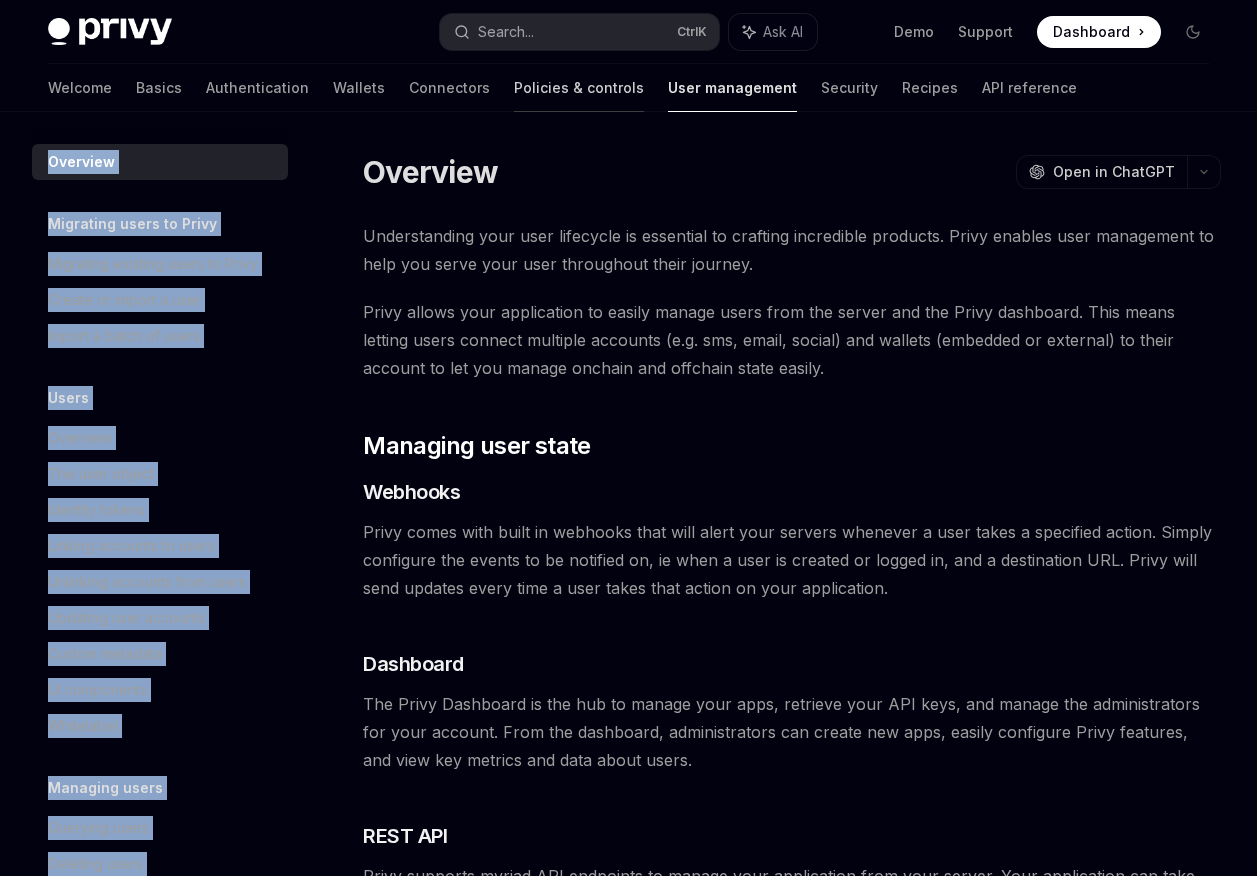 click on "Policies & controls" at bounding box center (579, 88) 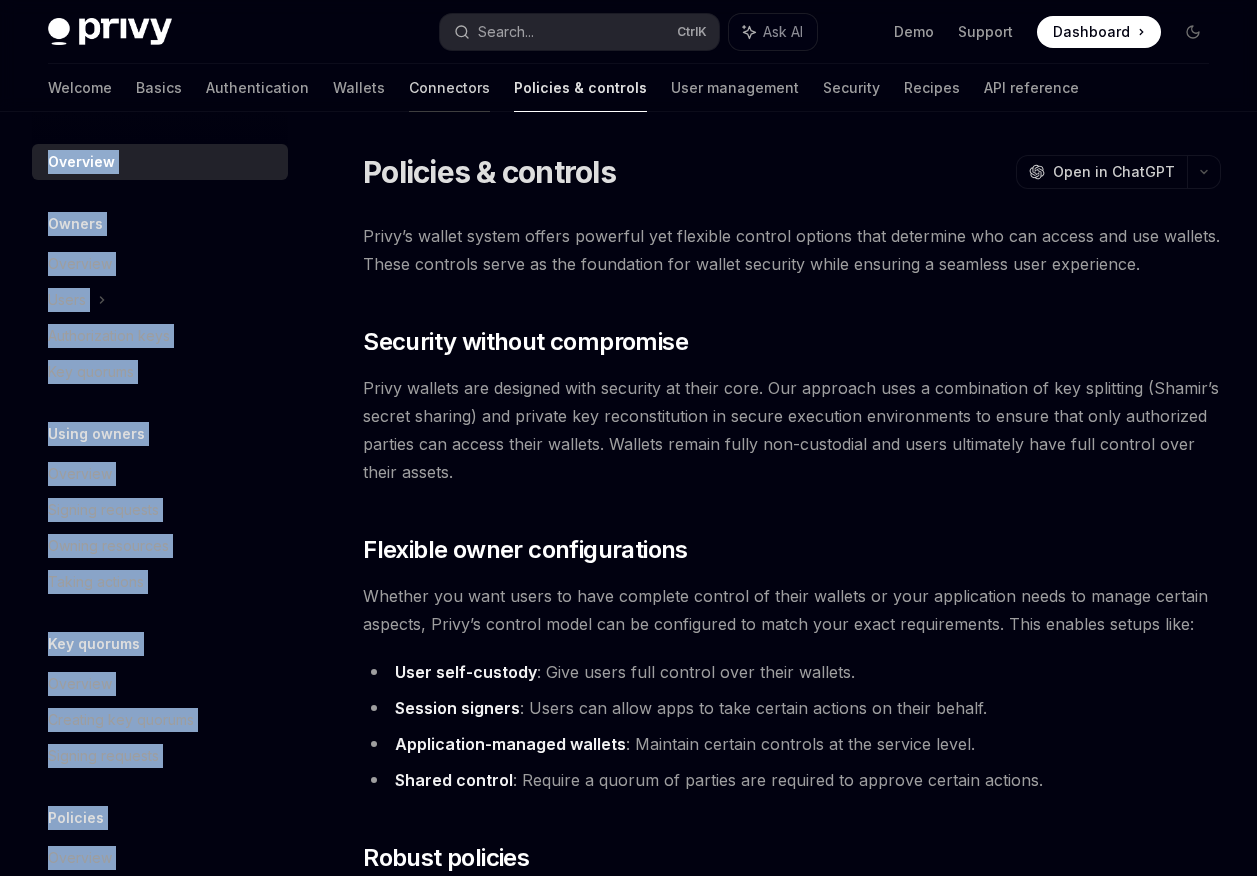 click on "Connectors" at bounding box center [449, 88] 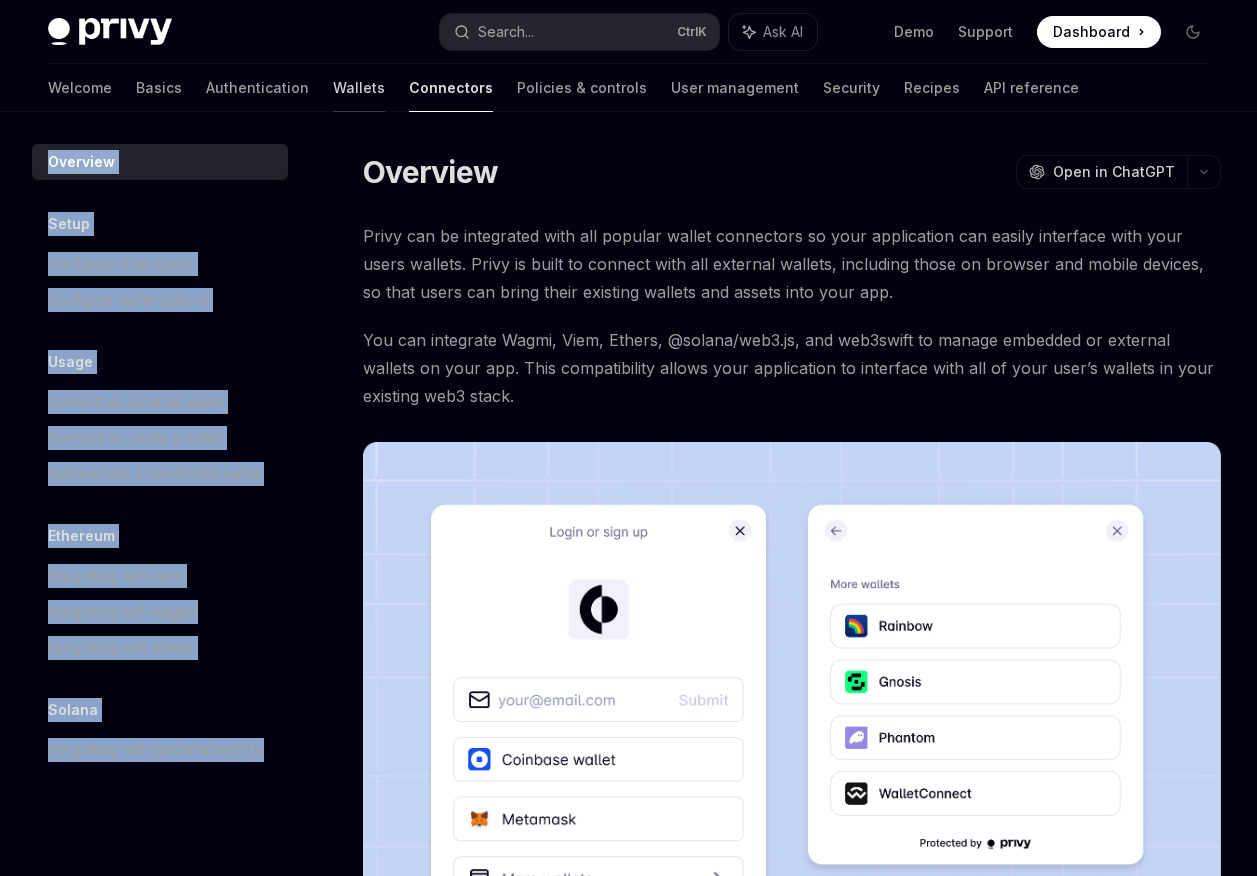 click on "Wallets" at bounding box center [359, 88] 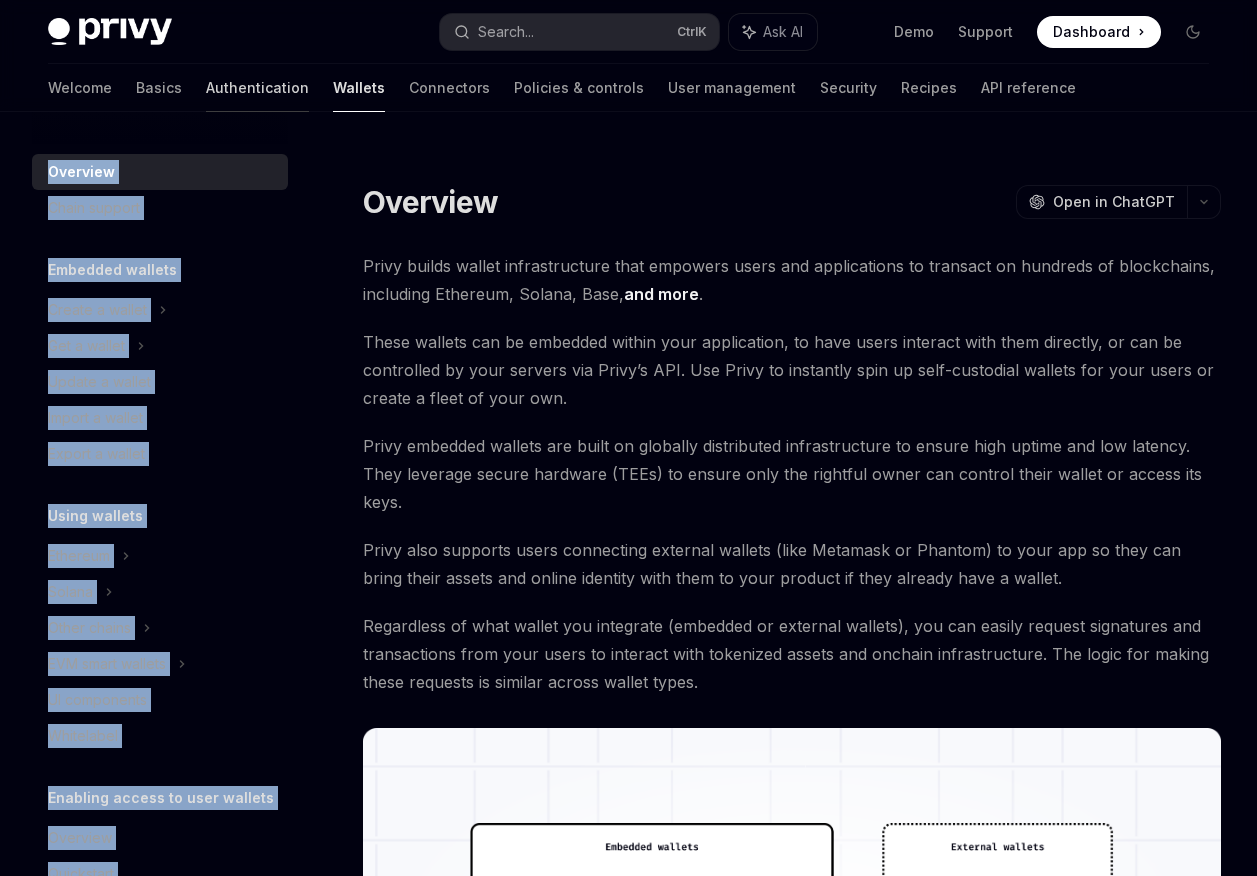 click on "Authentication" at bounding box center [257, 88] 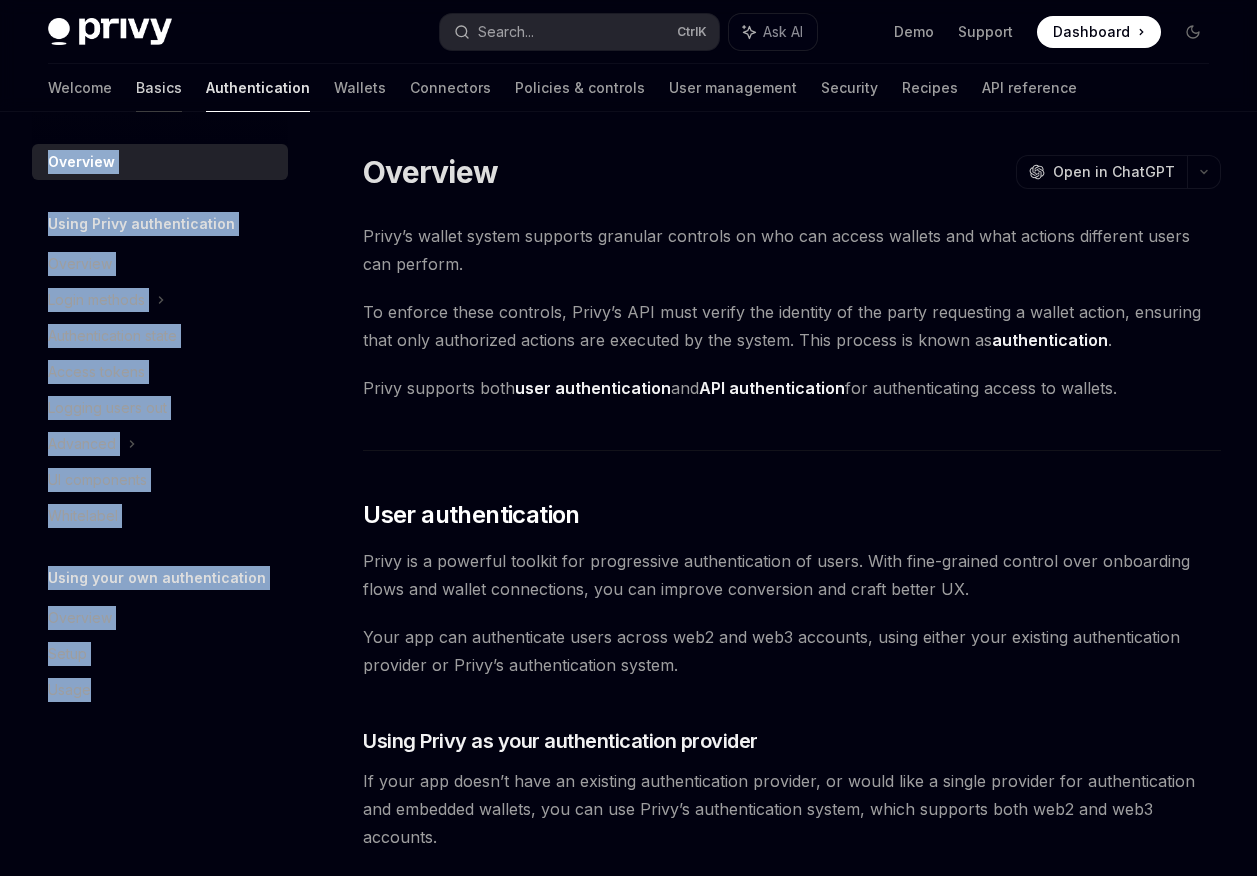 click on "Basics" at bounding box center (159, 88) 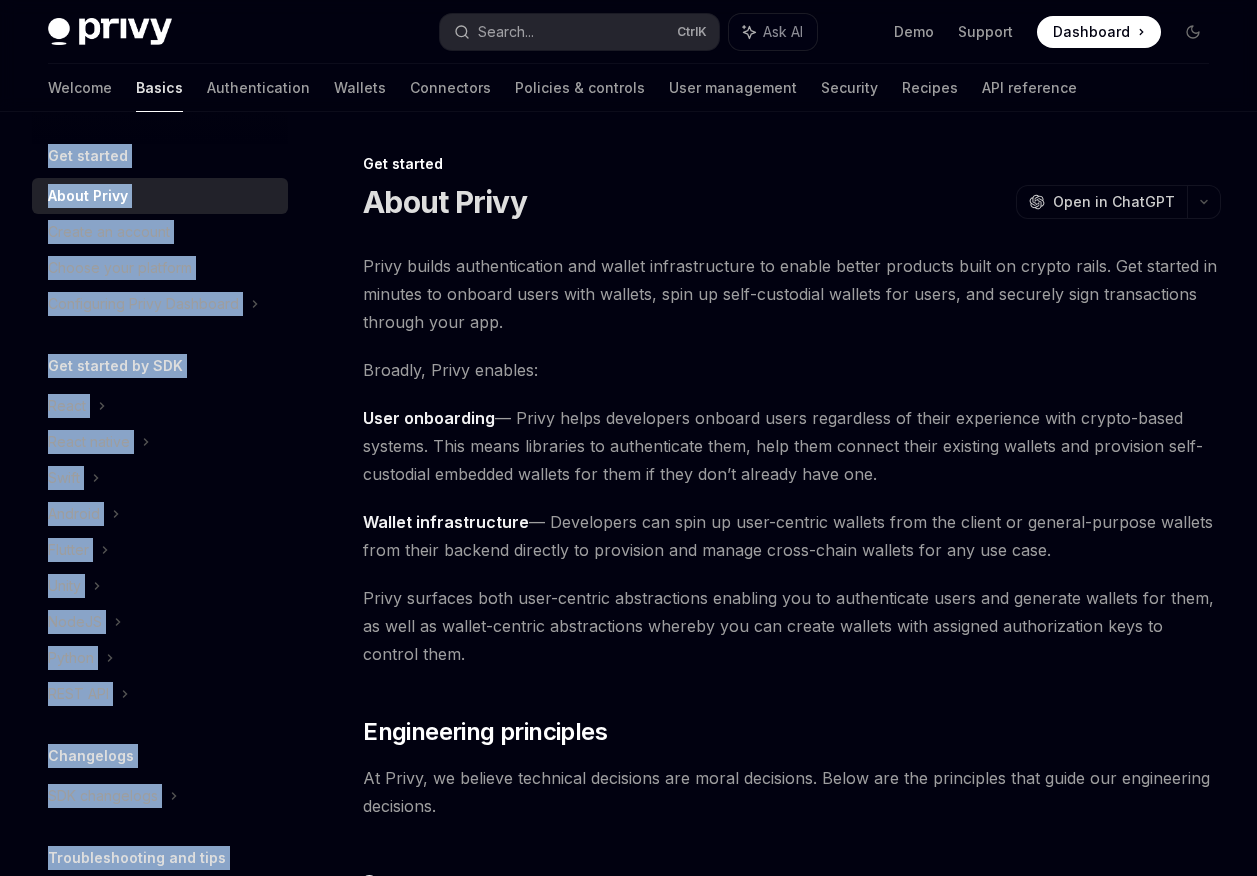 type on "*" 